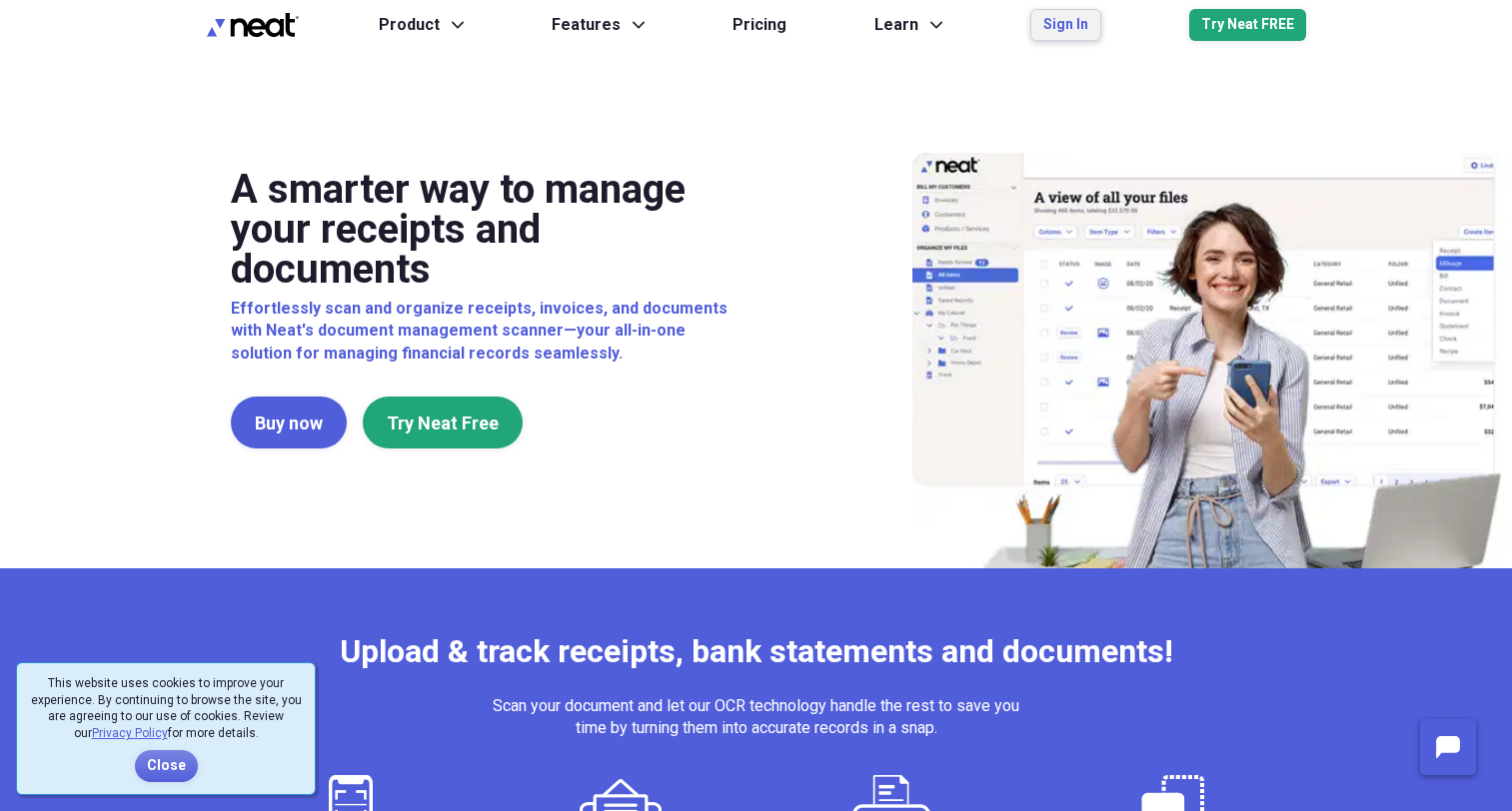 scroll, scrollTop: 0, scrollLeft: 0, axis: both 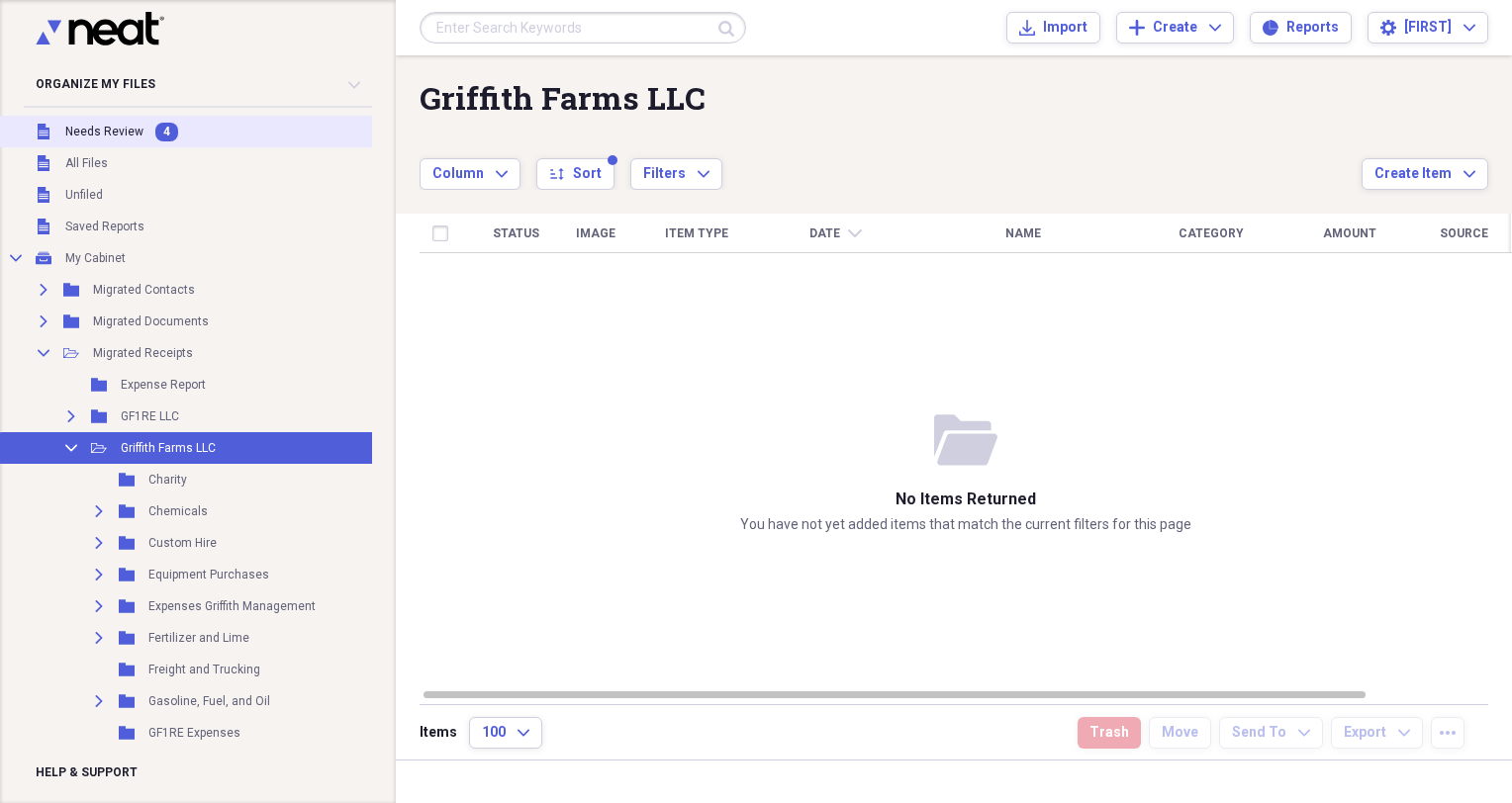 click on "Needs Review" at bounding box center (104, 132) 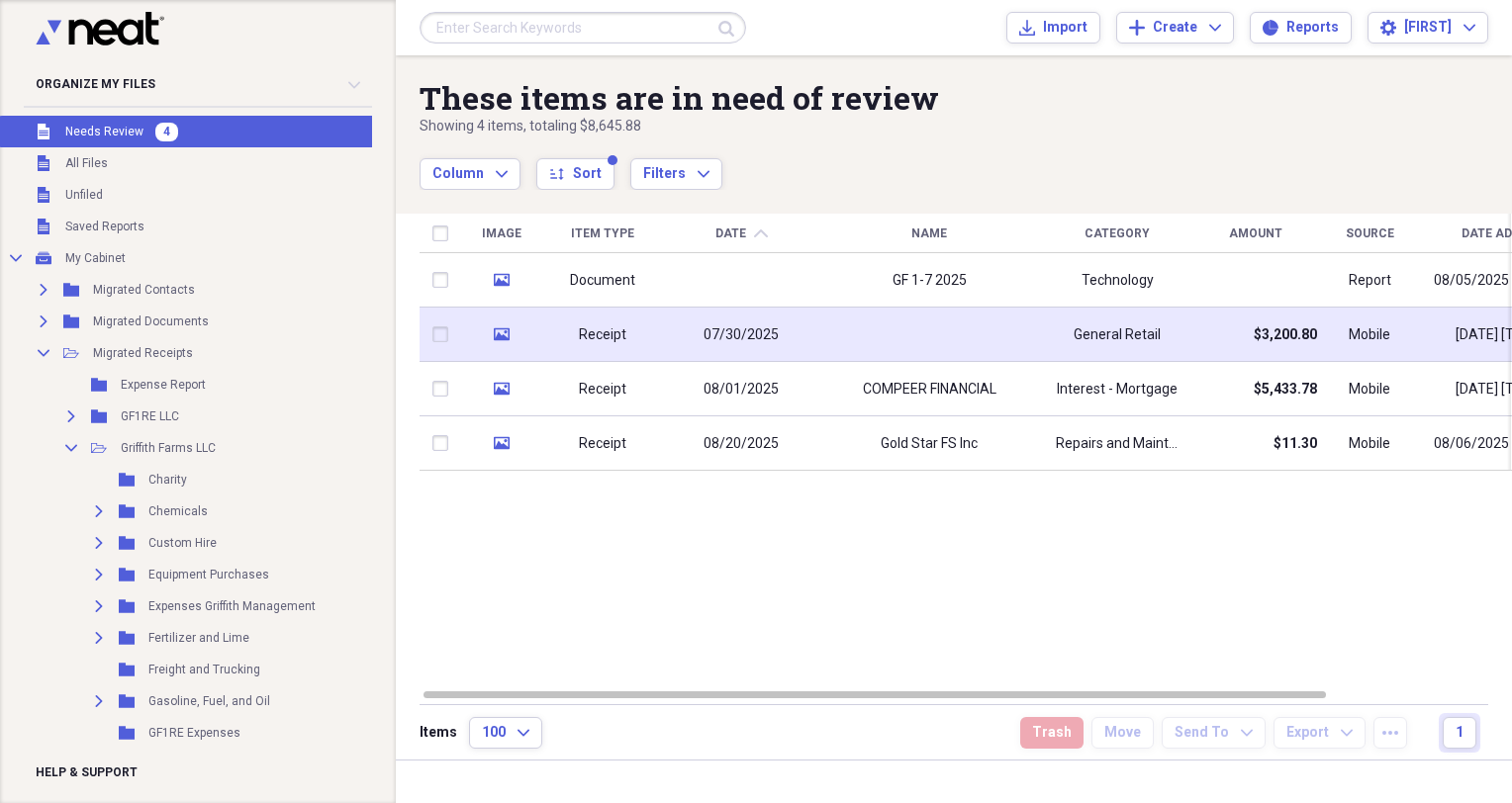 click on "07/30/2025" at bounding box center [741, 334] 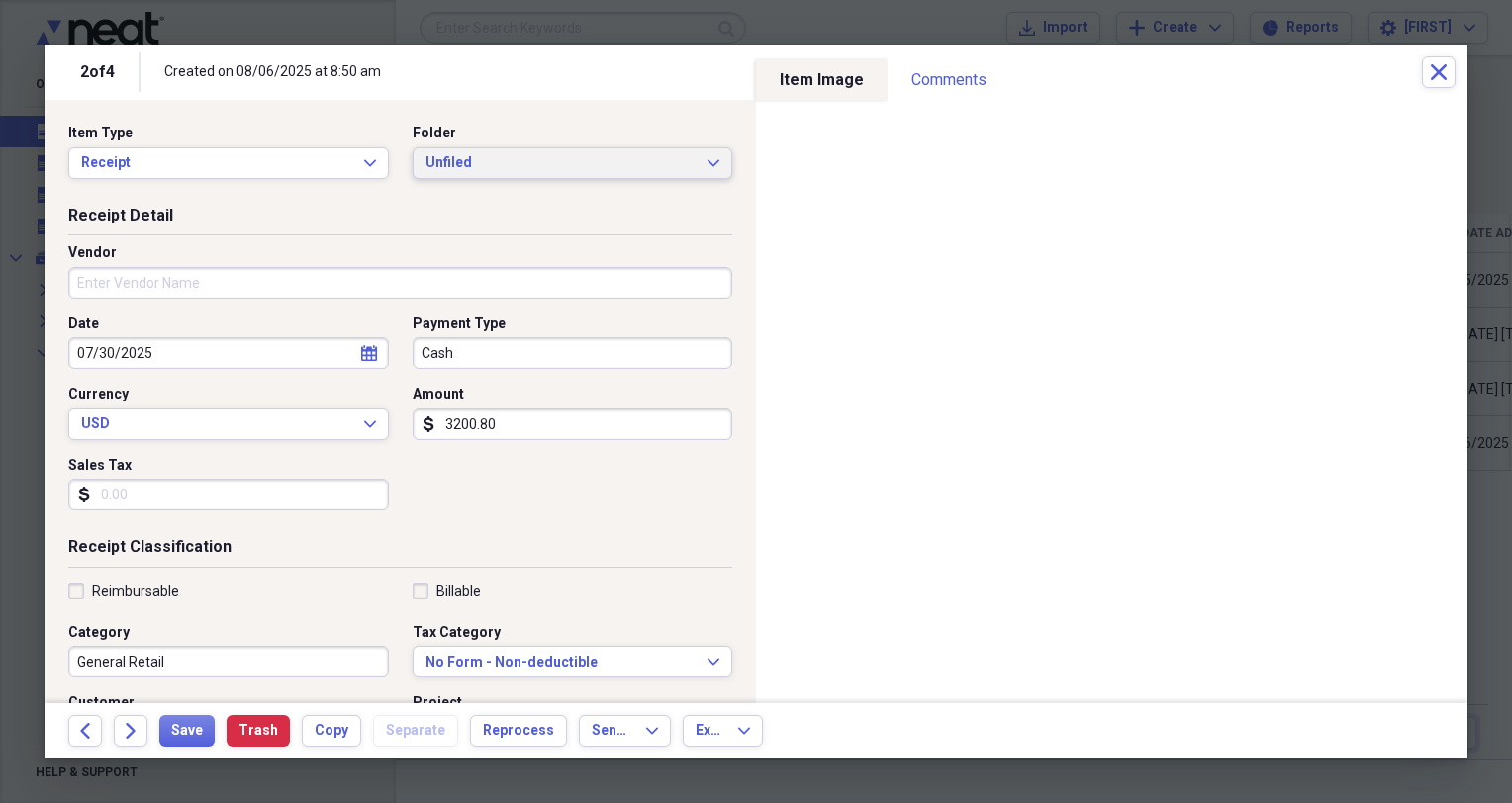 click on "Unfiled" at bounding box center [561, 163] 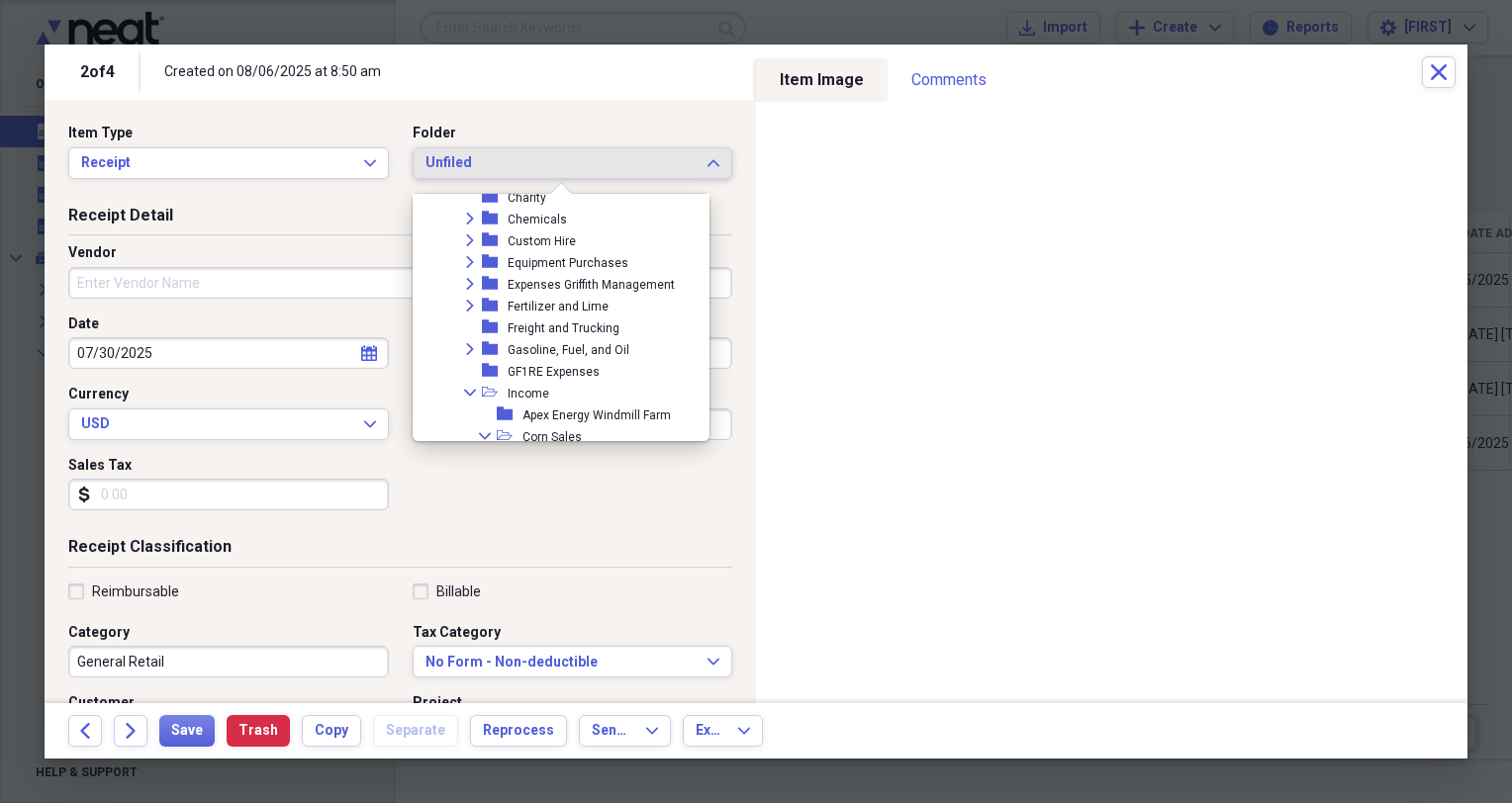 scroll, scrollTop: 135, scrollLeft: 0, axis: vertical 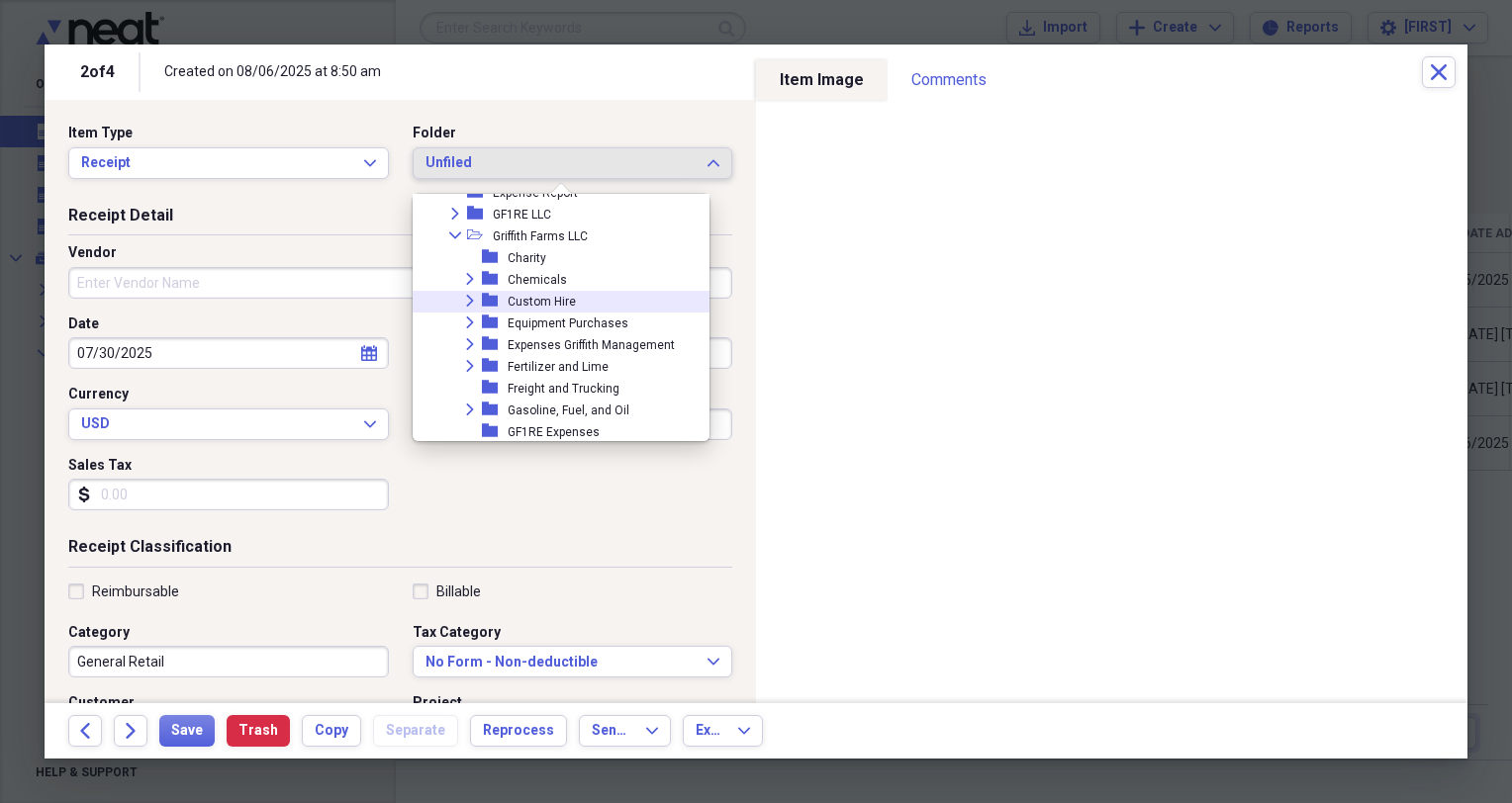 click on "Custom Hire" at bounding box center [541, 302] 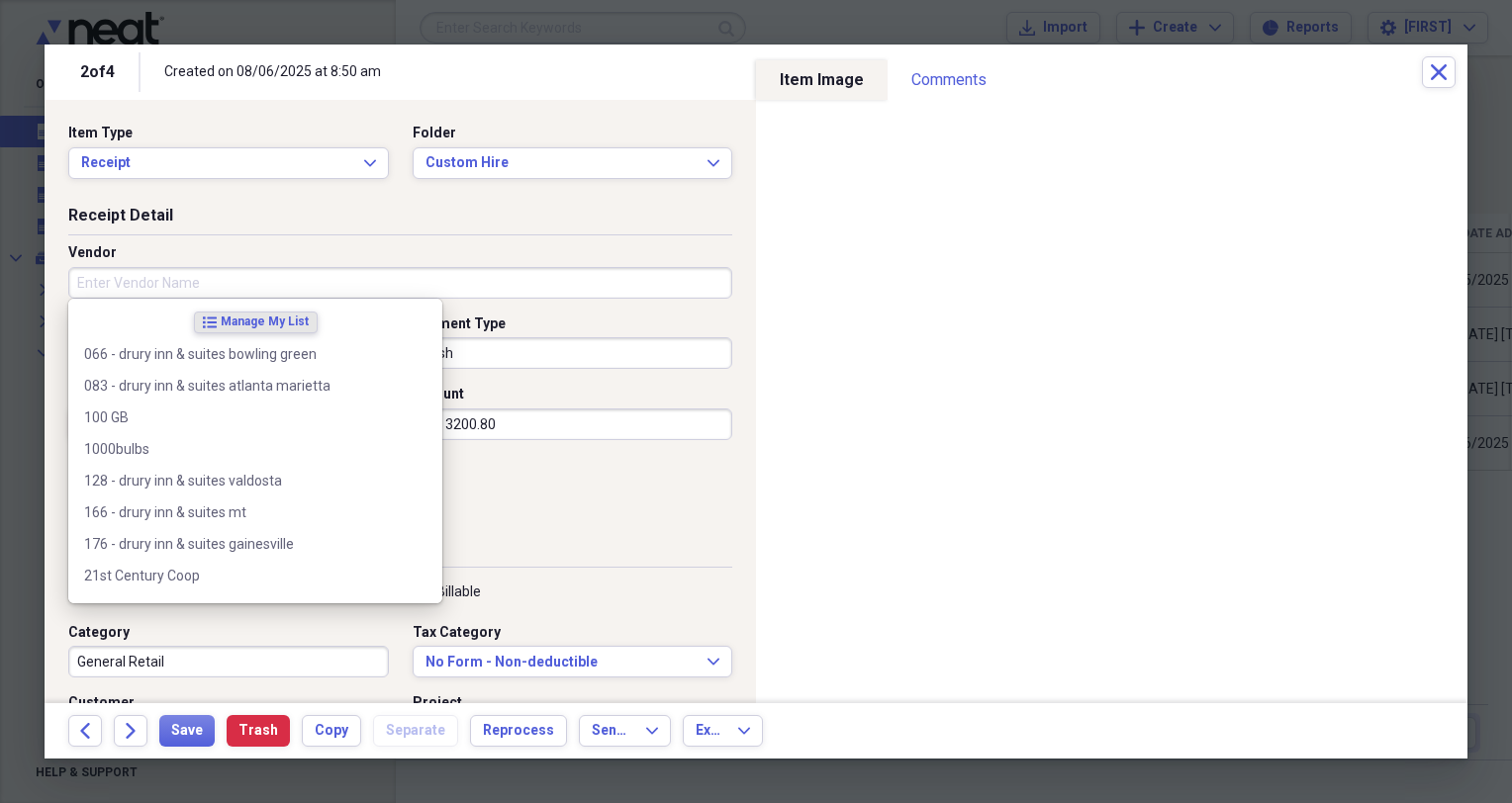 click on "Vendor" at bounding box center [400, 283] 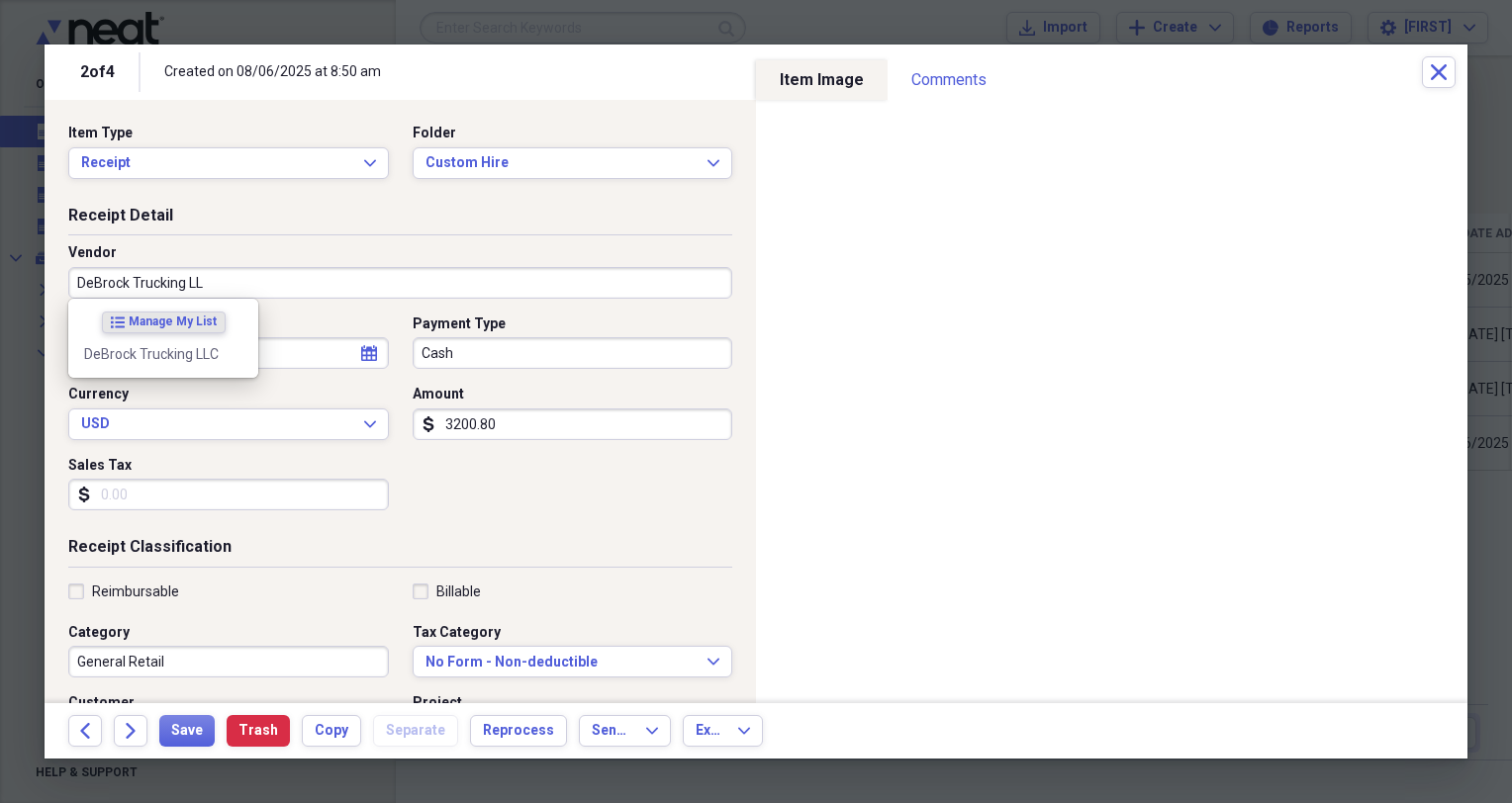 type on "DeBrock Trucking LLC" 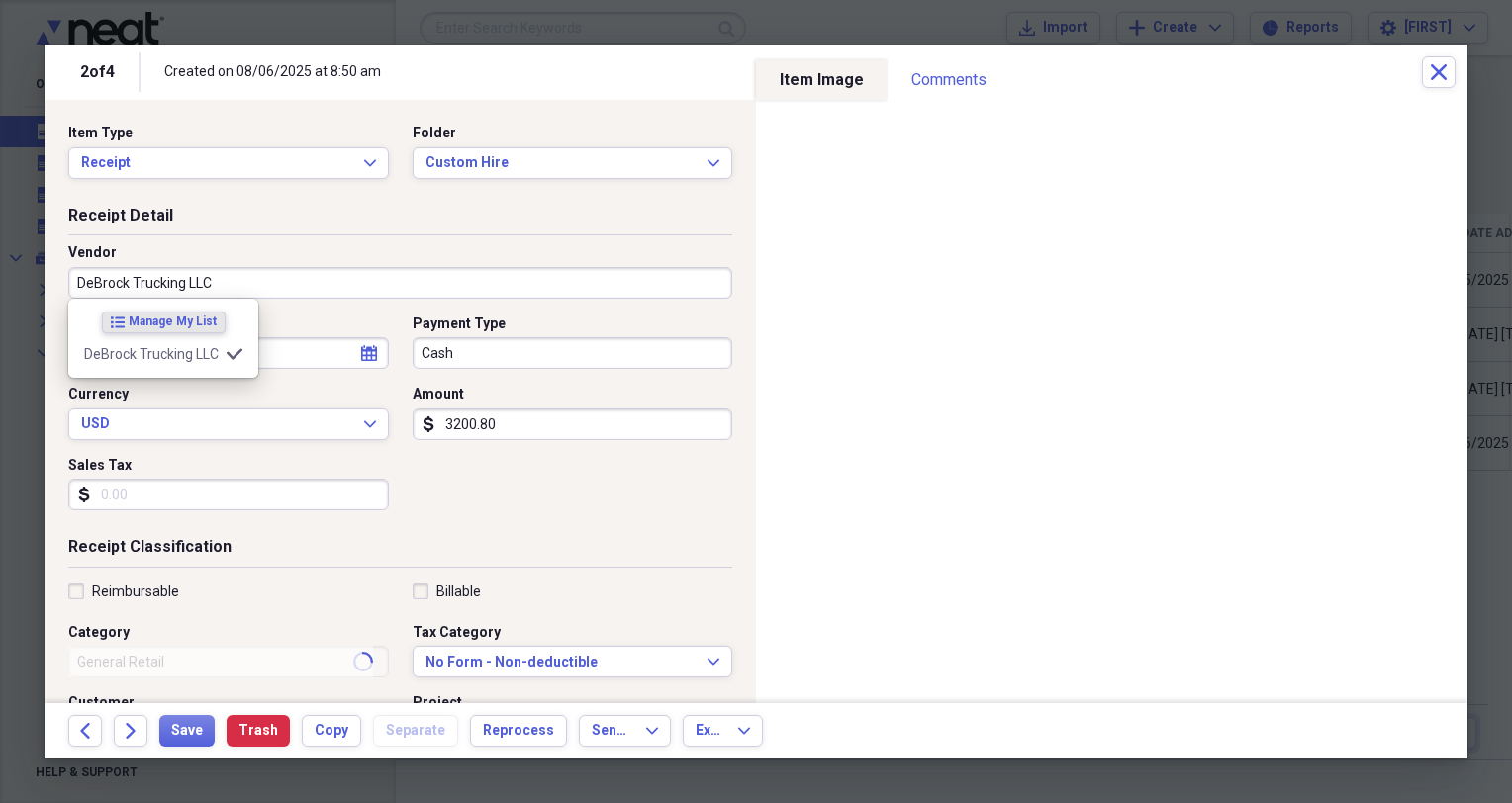 type on "Custom Hire" 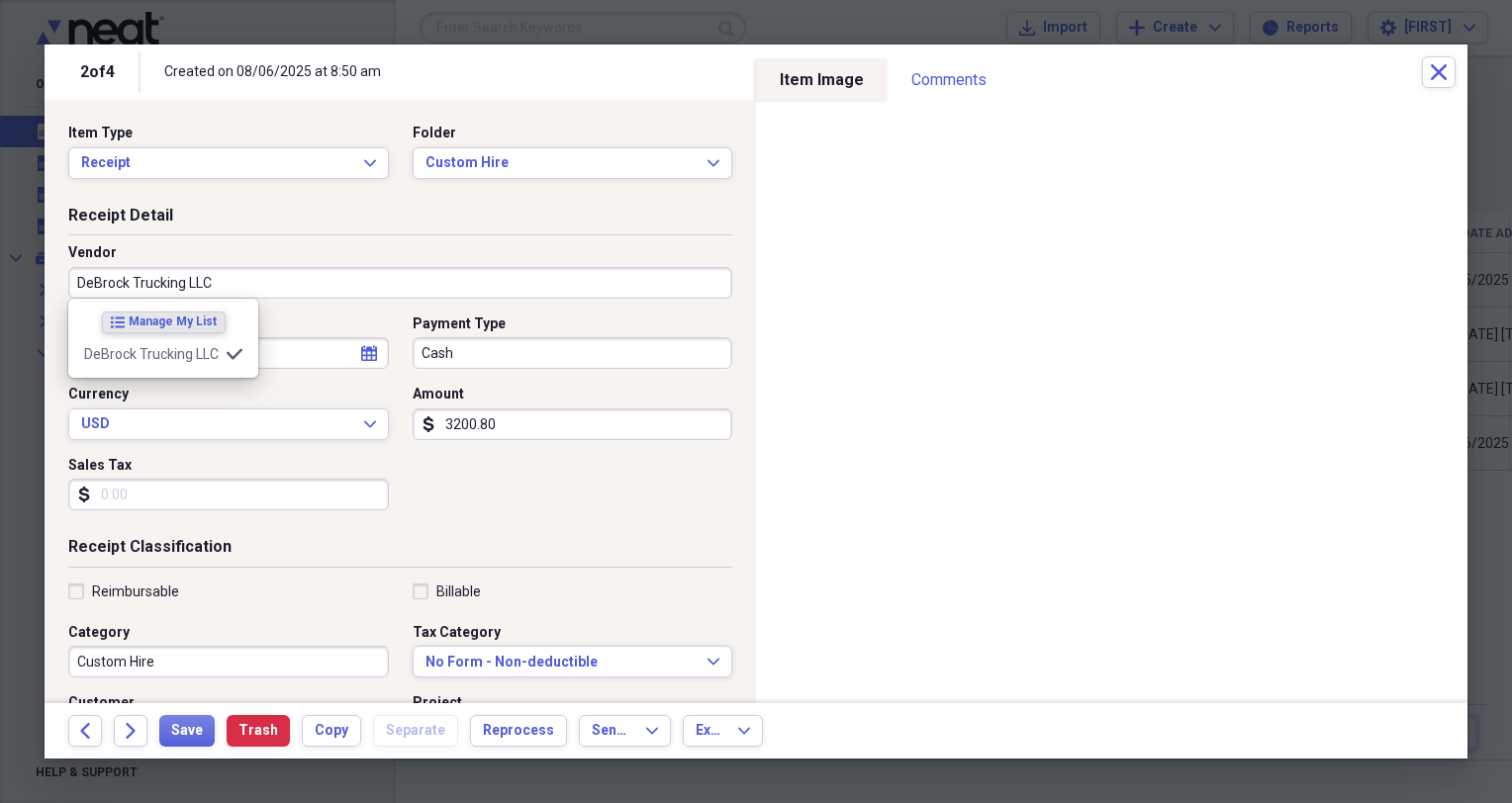 type on "DeBrock Trucking LLC" 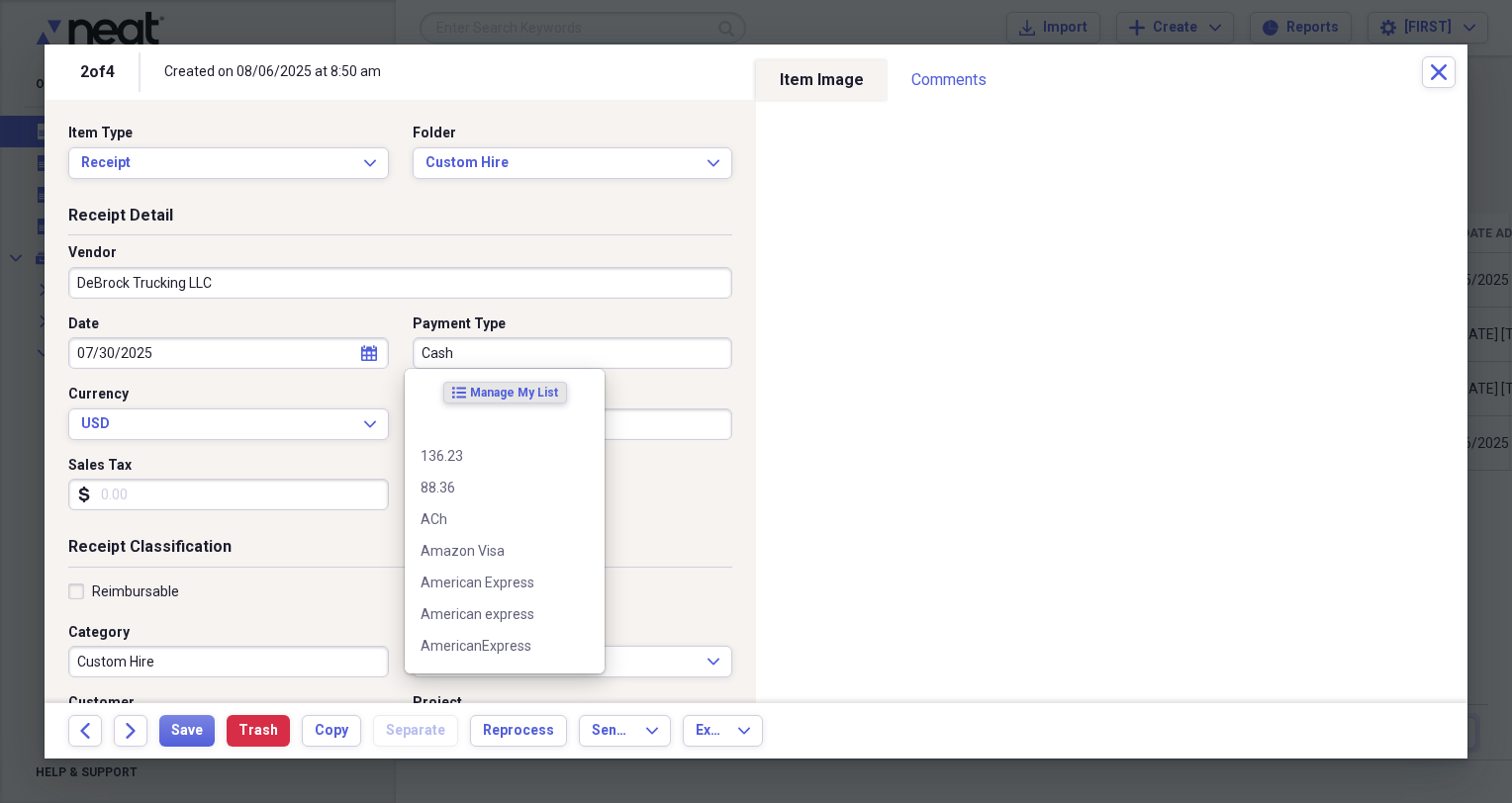 click on "Cash" at bounding box center [573, 353] 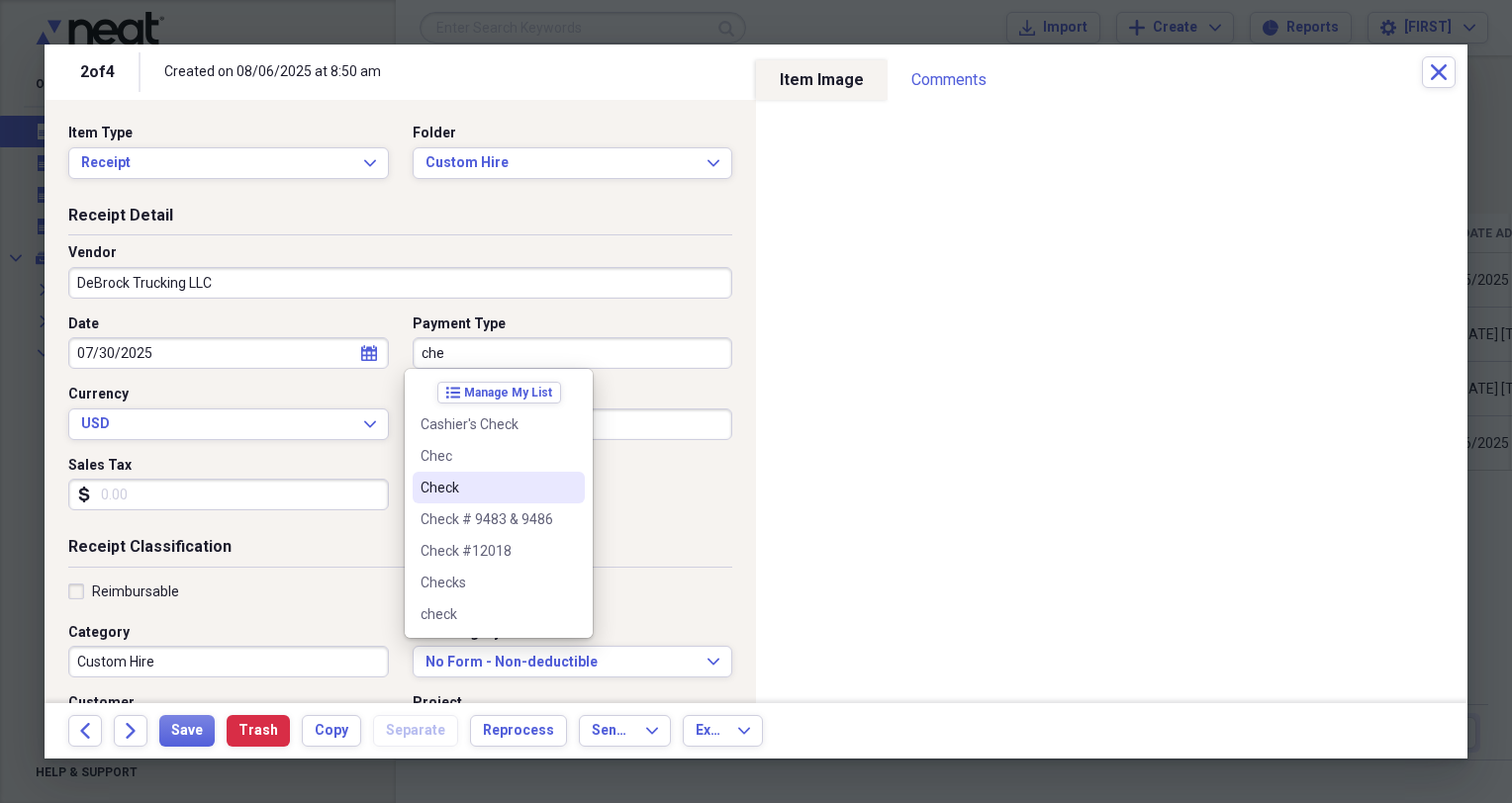 click on "Check" at bounding box center (487, 488) 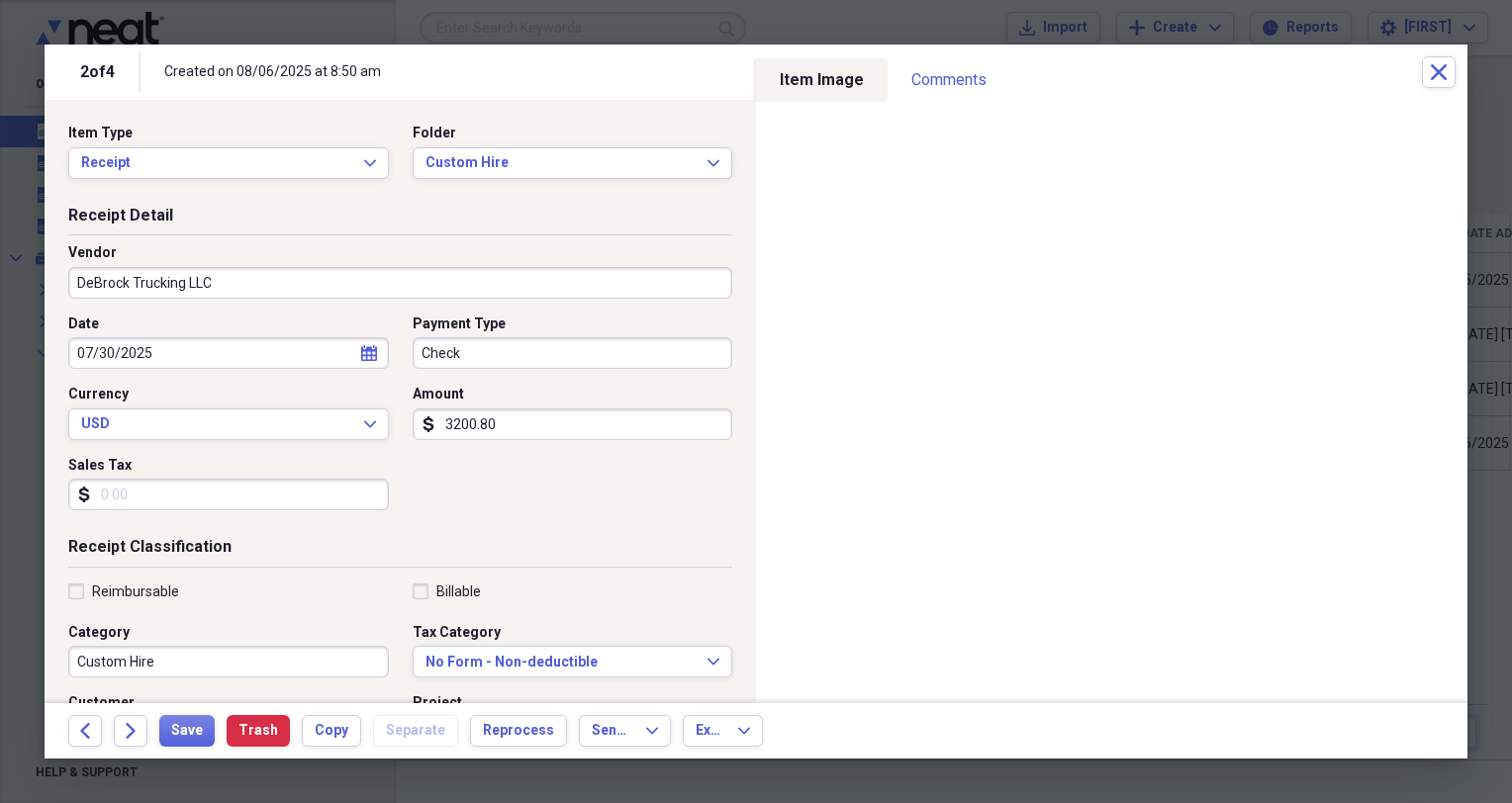 click on "3200.80" at bounding box center (573, 424) 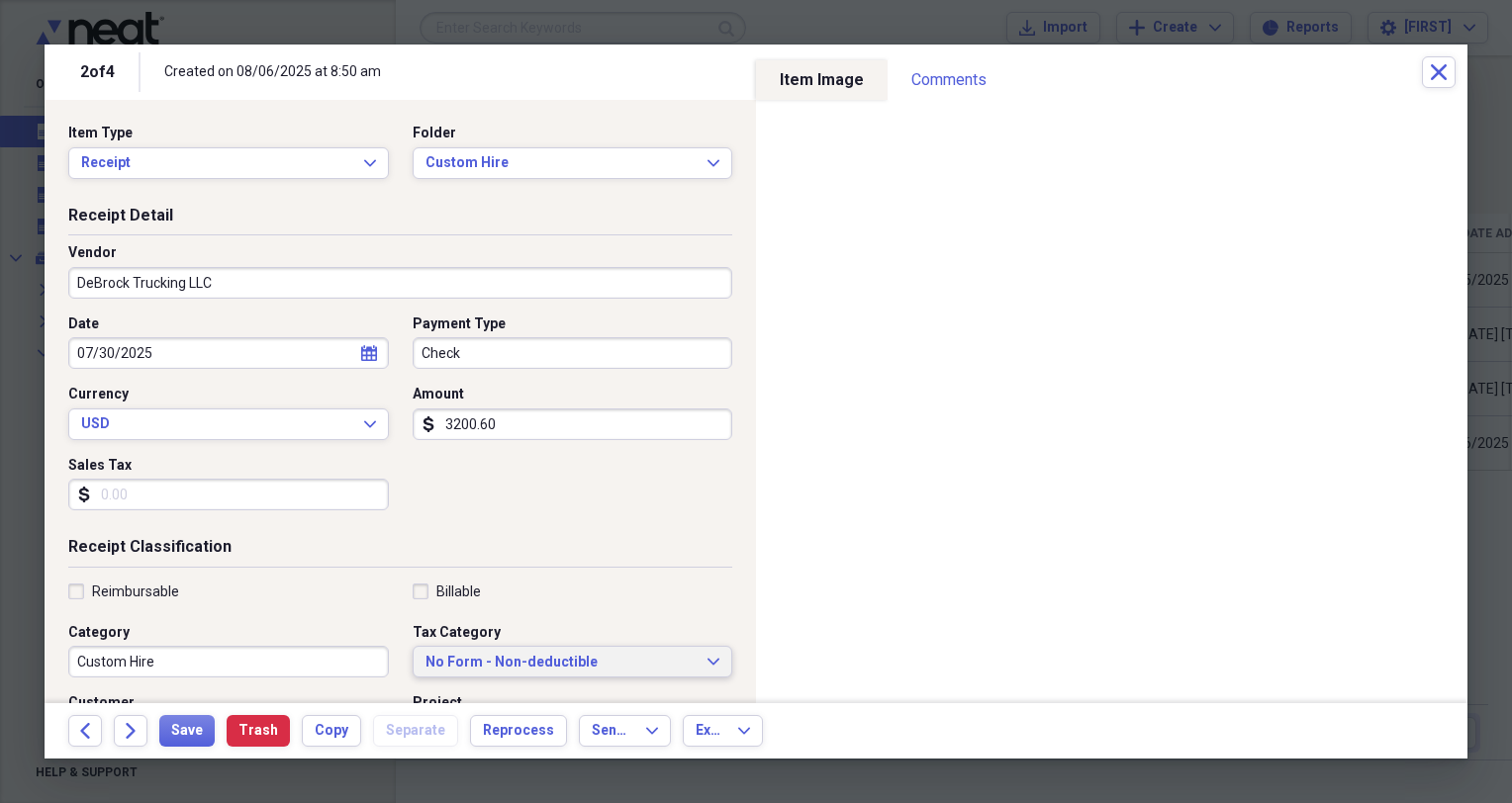 type on "3200.60" 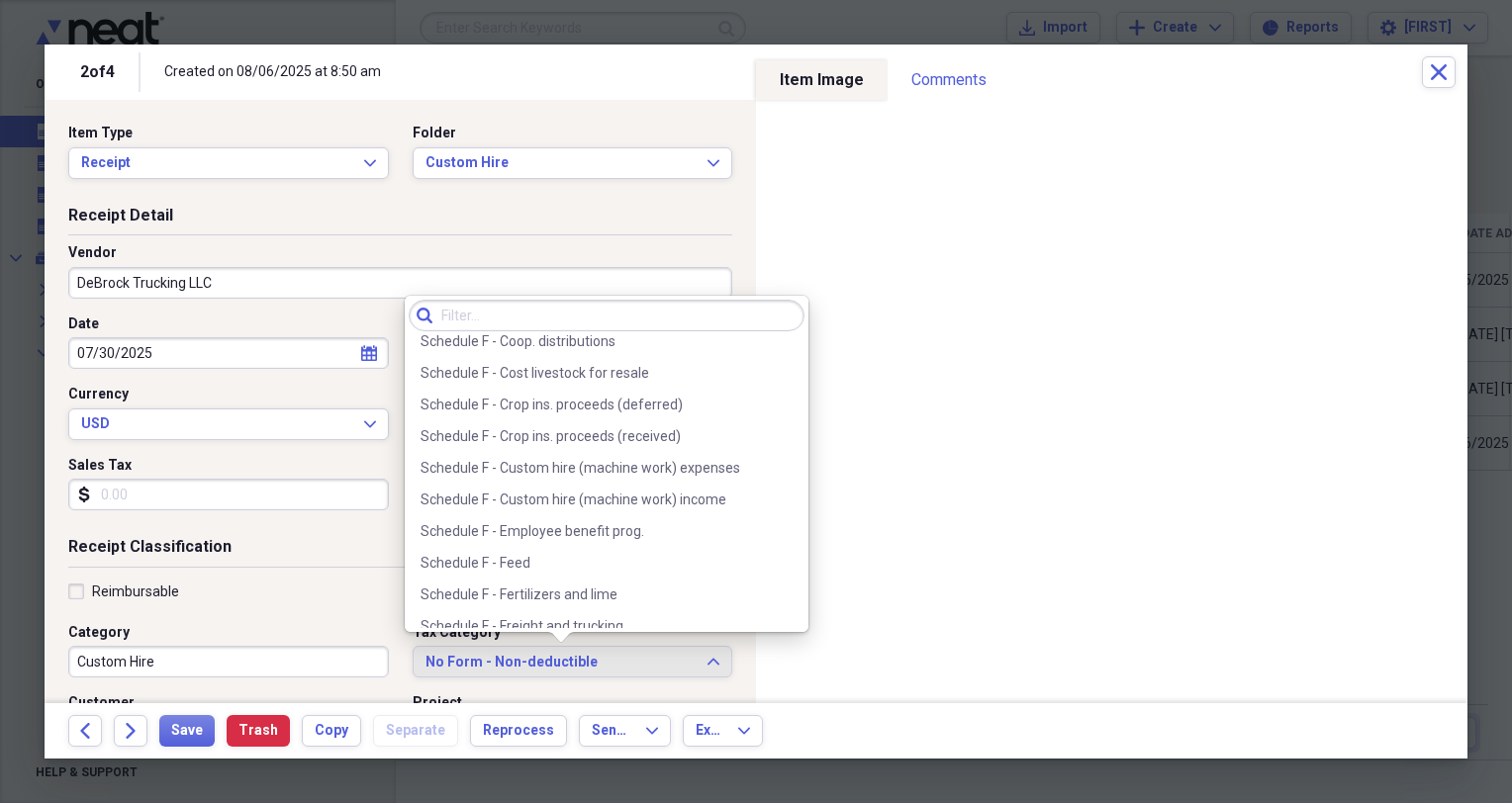 scroll, scrollTop: 5275, scrollLeft: 0, axis: vertical 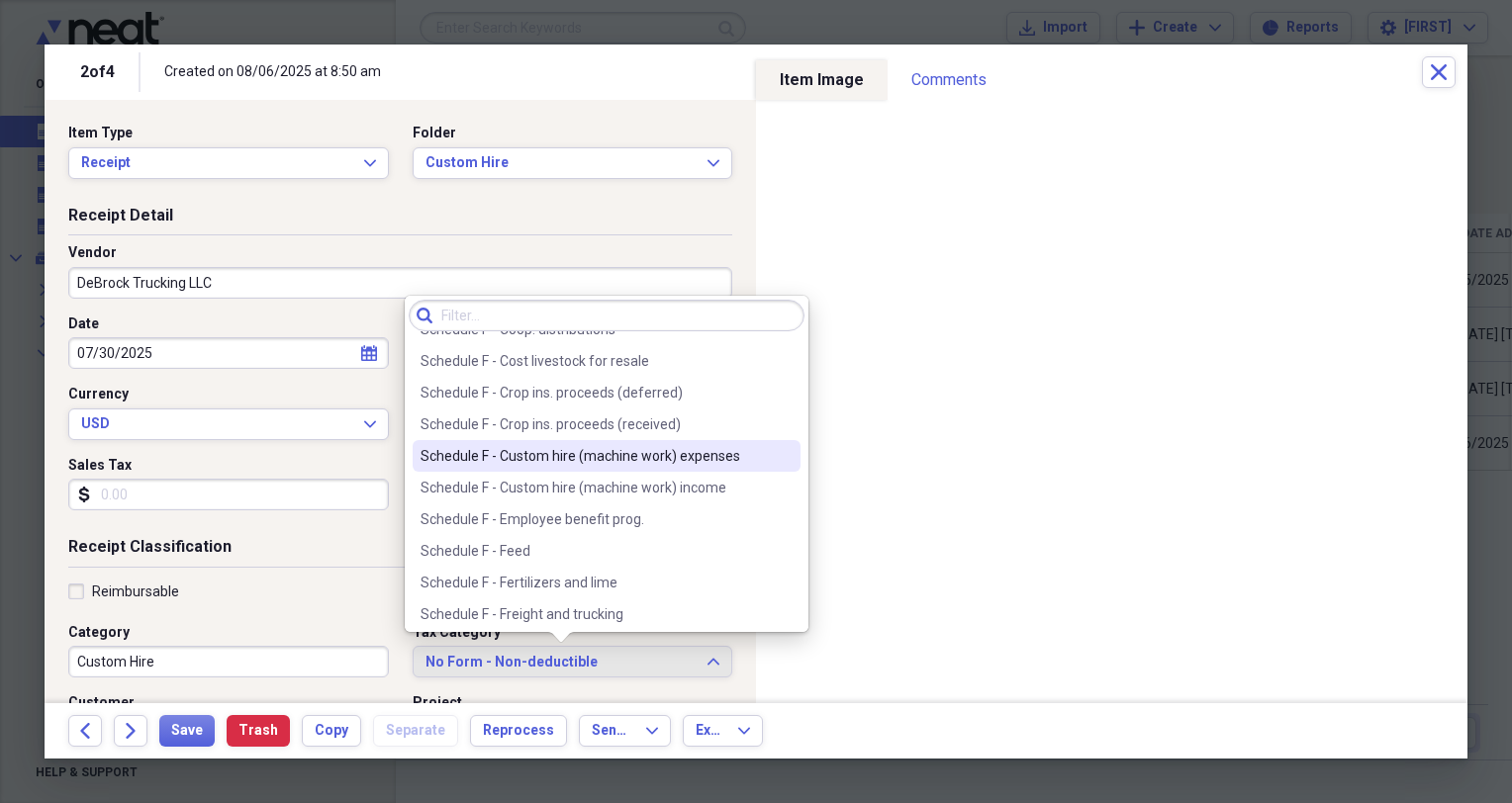 click on "Schedule F - Custom hire (machine work) expenses" at bounding box center (595, 456) 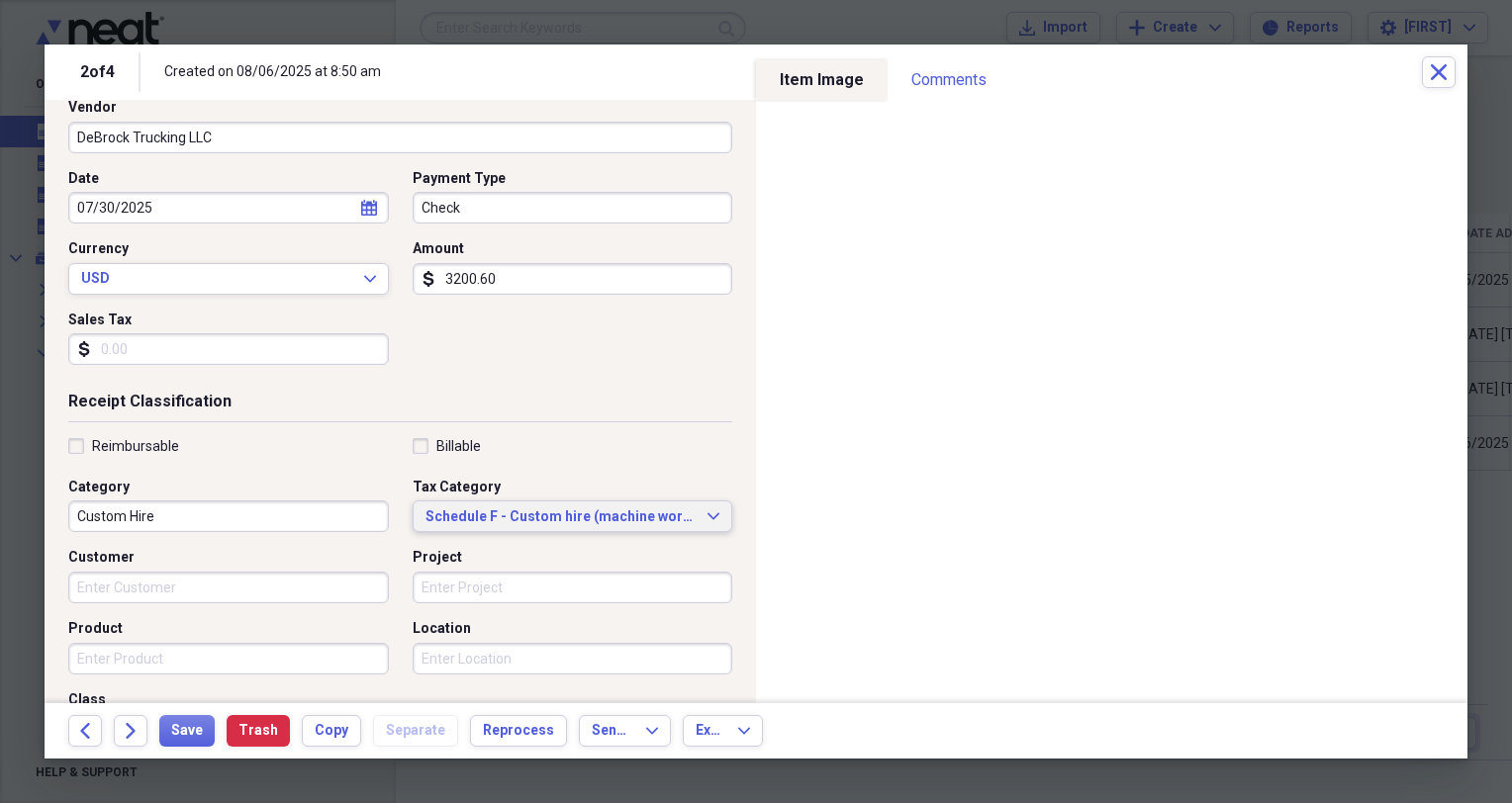 scroll, scrollTop: 174, scrollLeft: 0, axis: vertical 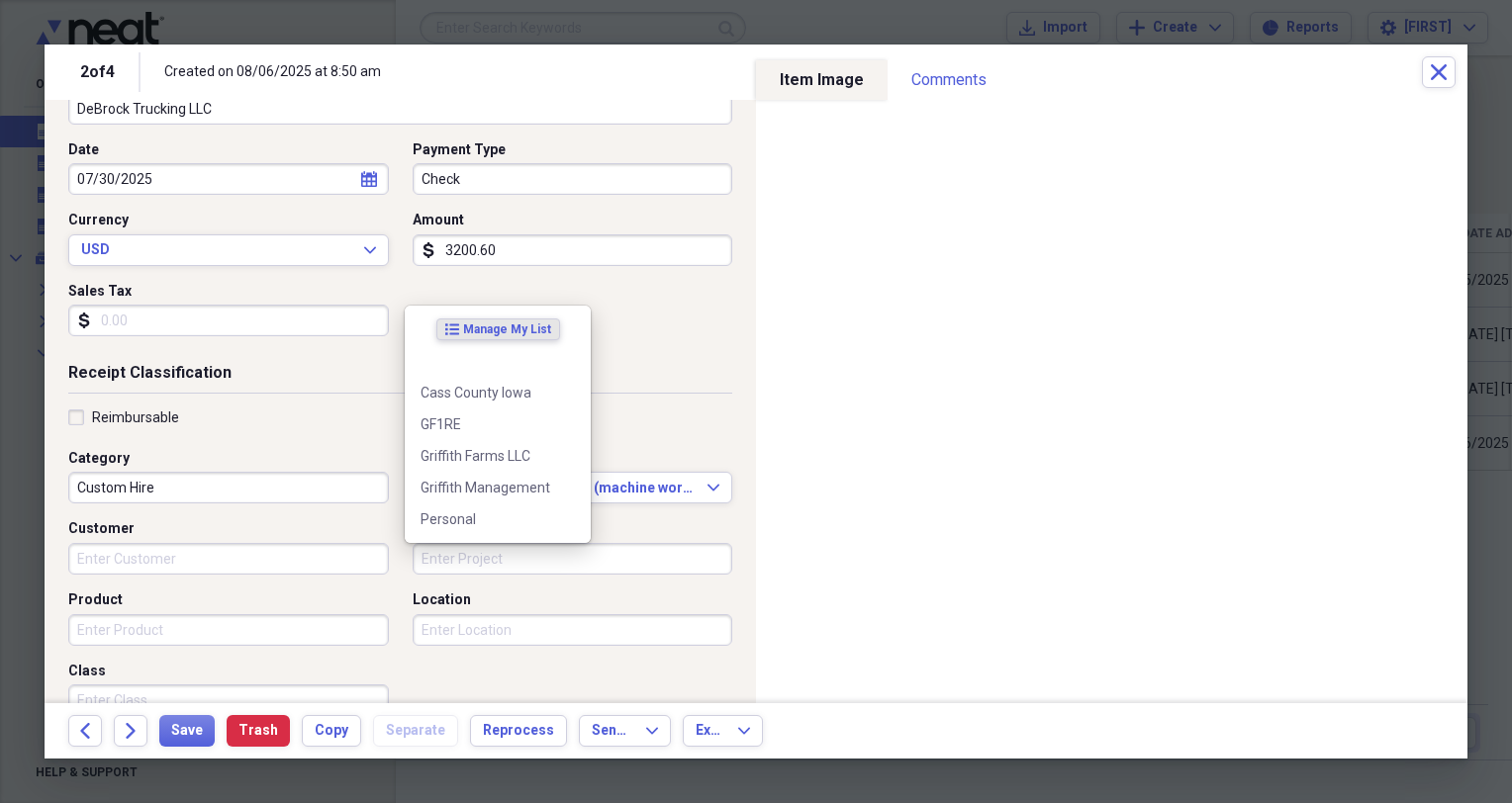 click on "Project" at bounding box center (573, 559) 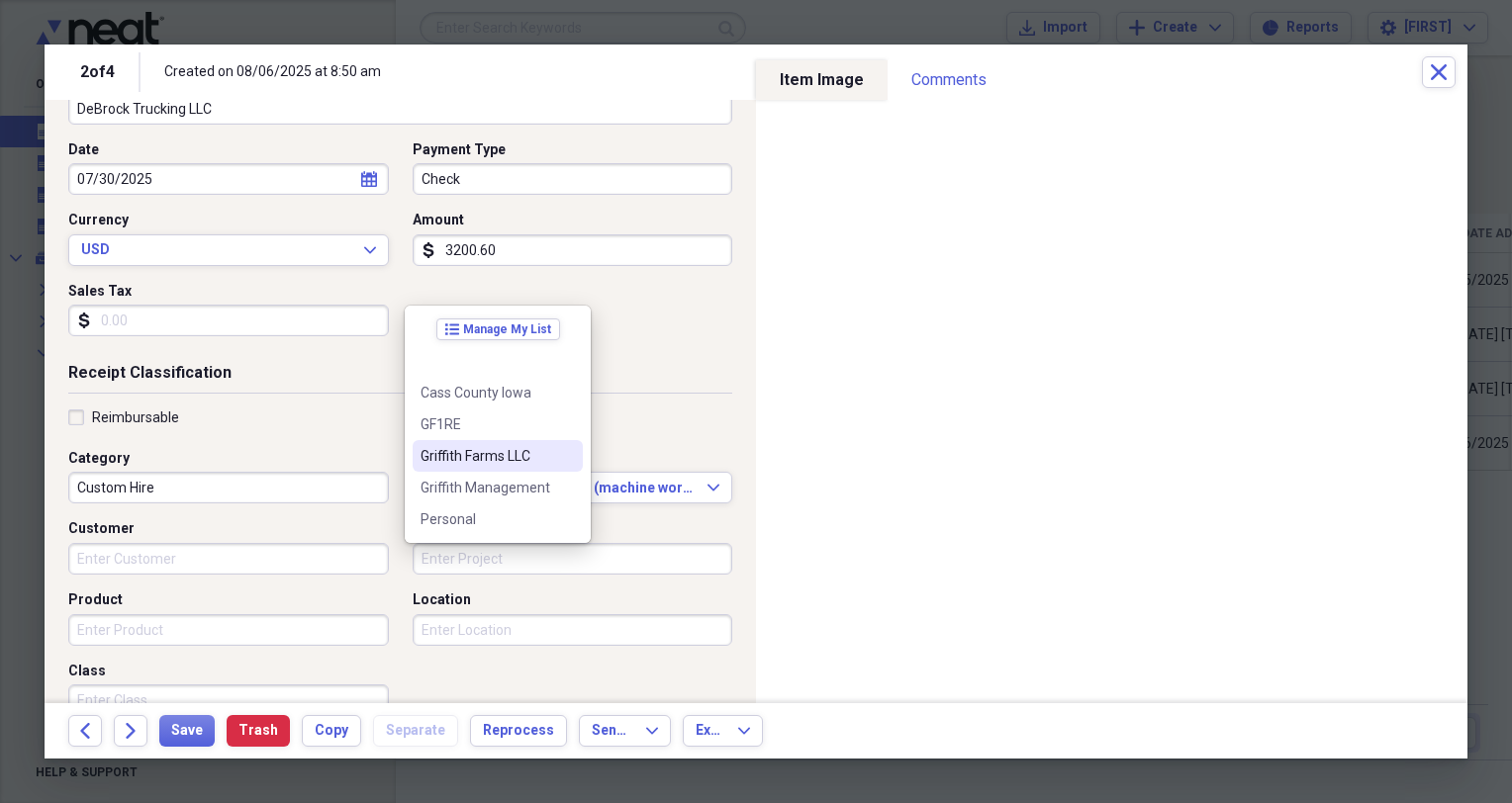 click on "Griffith Farms LLC" at bounding box center [498, 456] 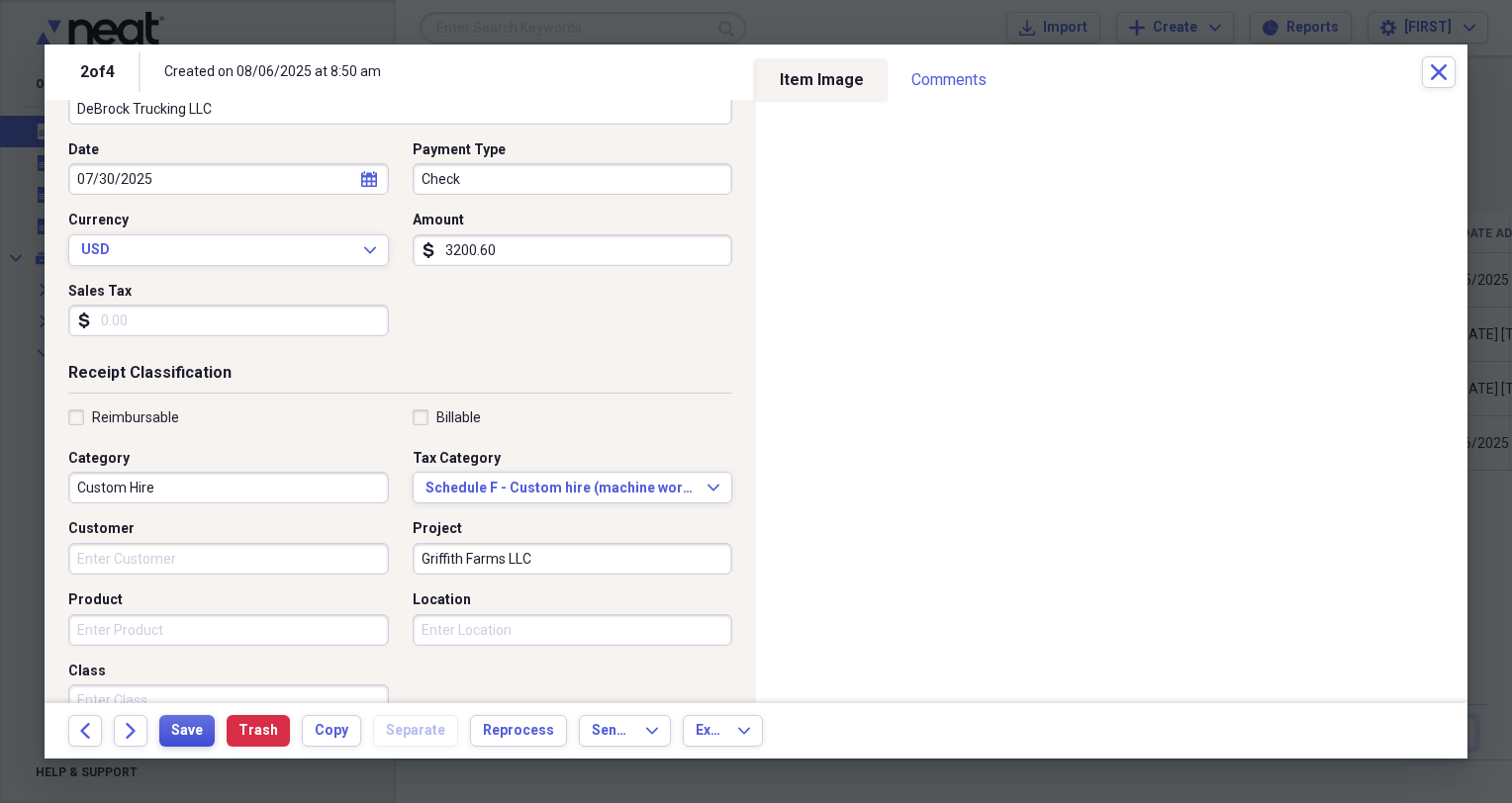 click on "Save" at bounding box center (187, 731) 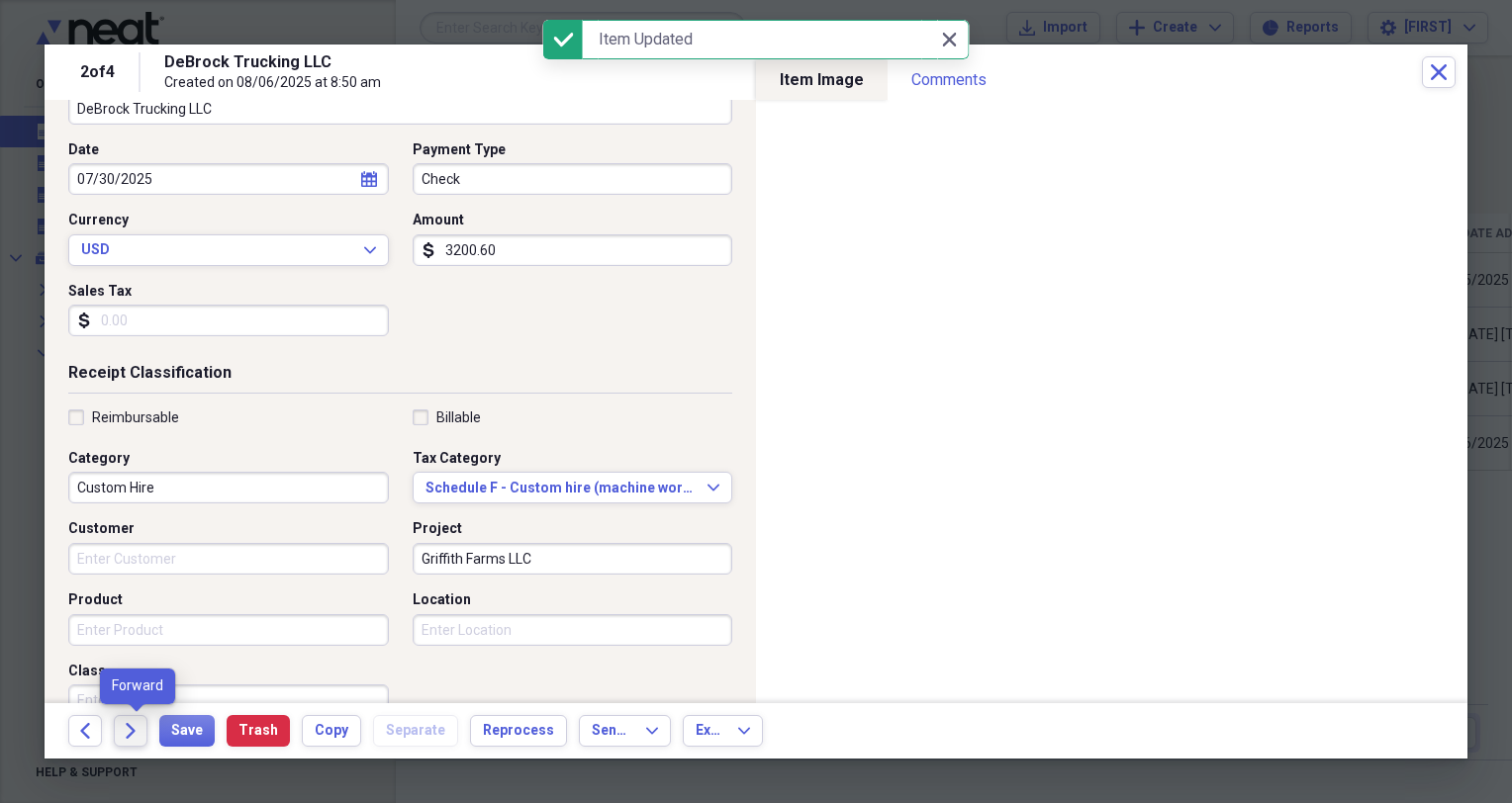 click on "Forward" 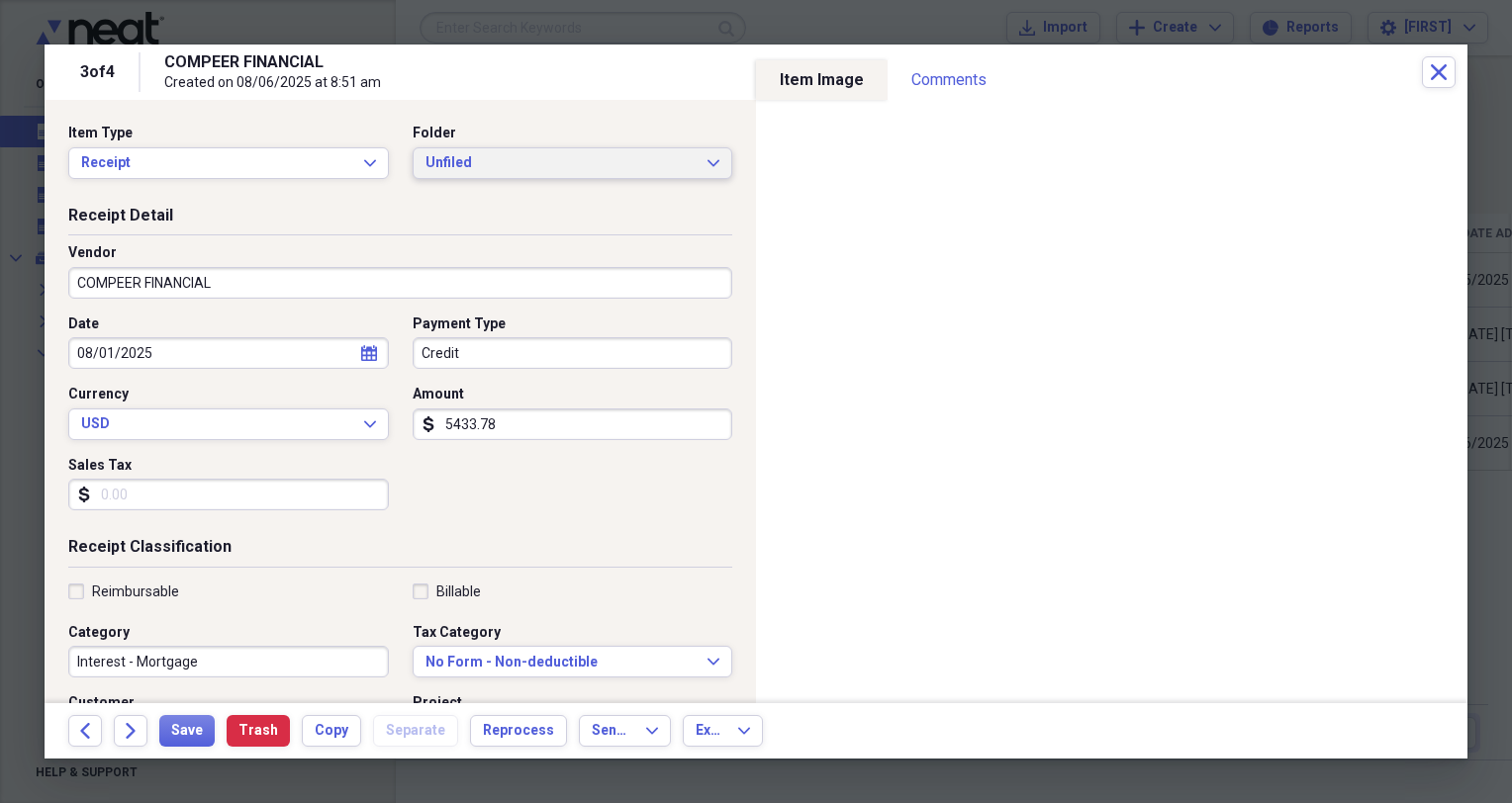 click on "Unfiled" at bounding box center (561, 163) 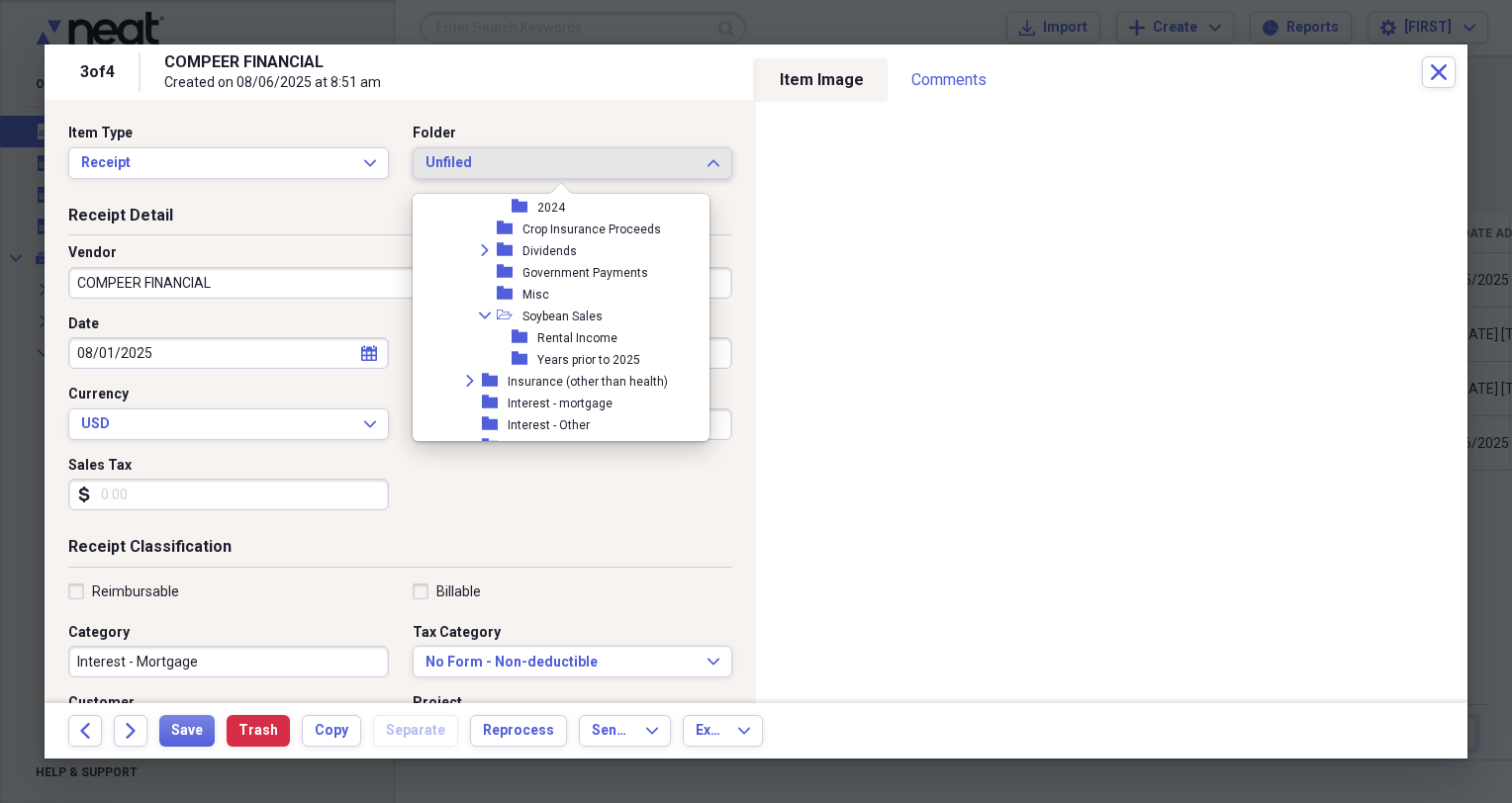 scroll, scrollTop: 452, scrollLeft: 0, axis: vertical 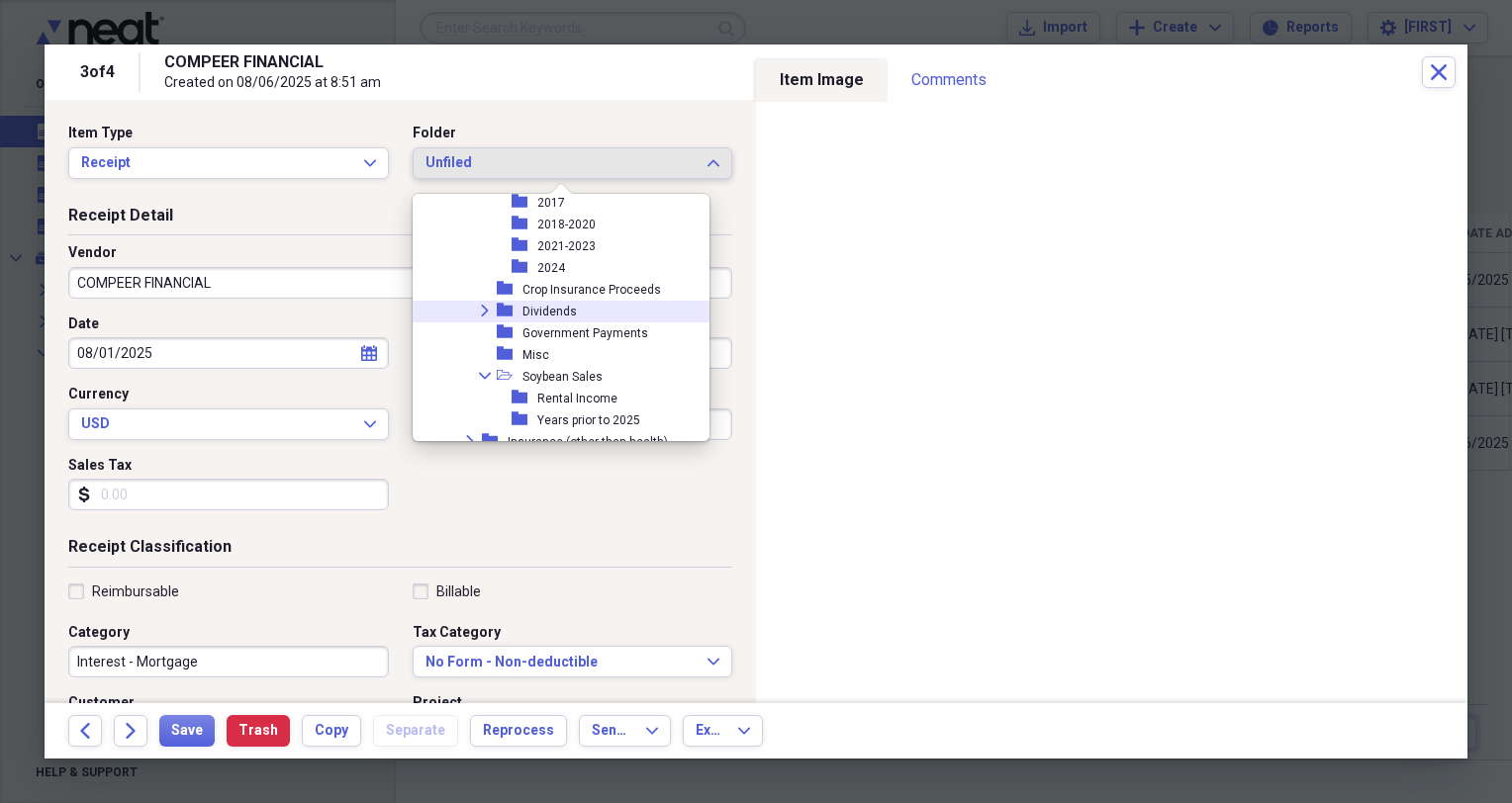 click 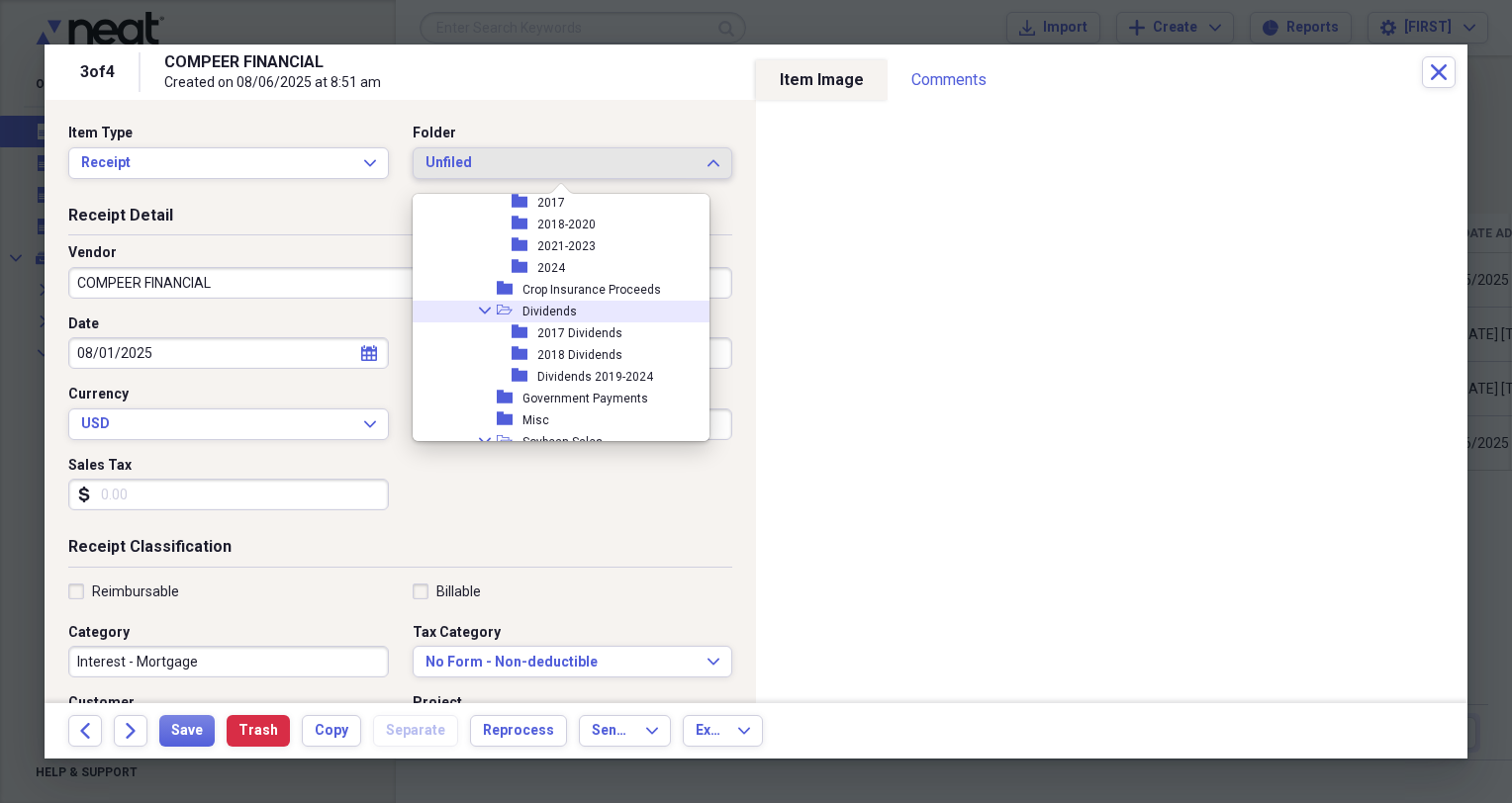 click on "Collapse open-folder Dividends" at bounding box center (553, 312) 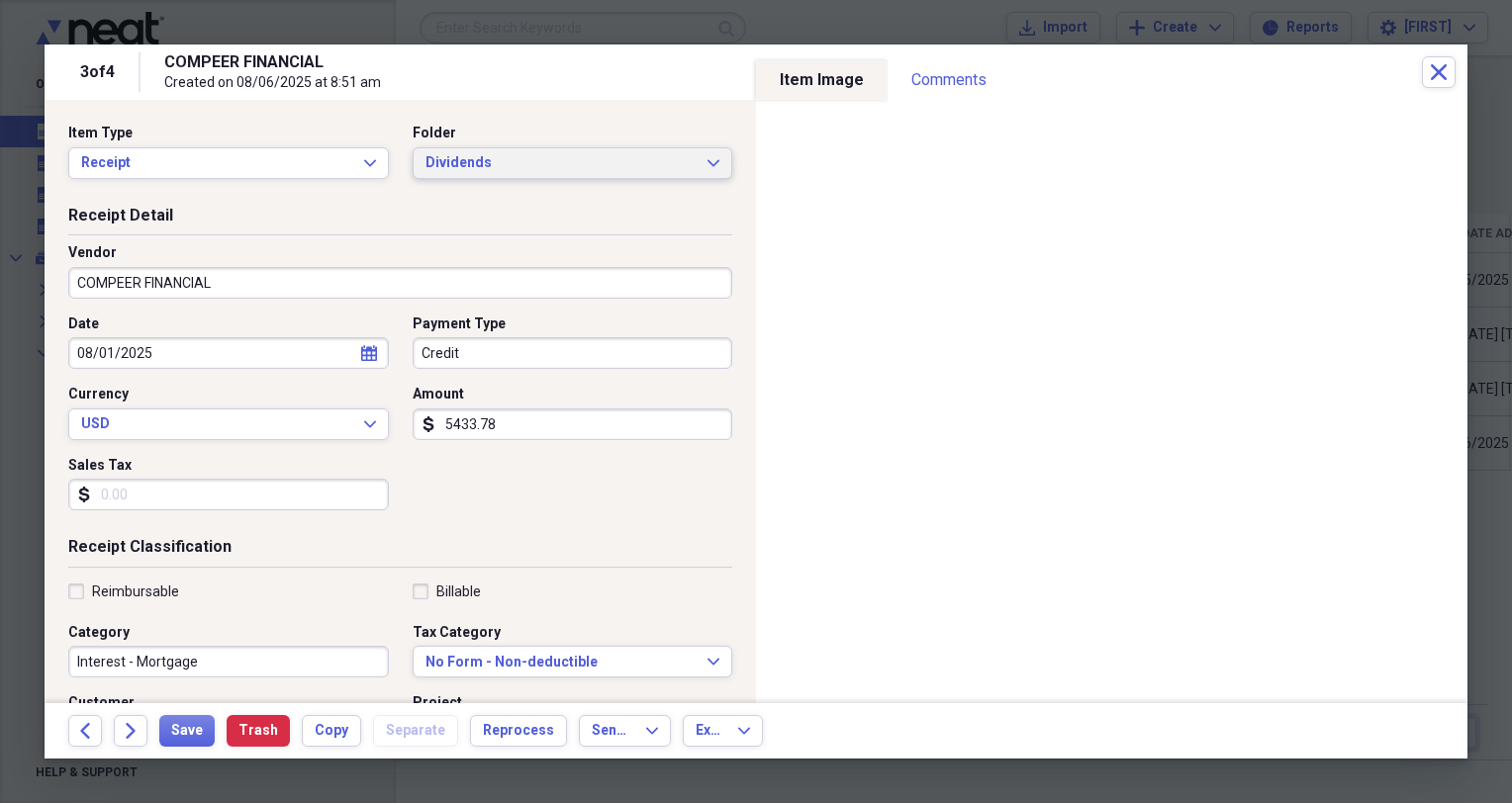 click on "Dividends Expand" at bounding box center (573, 163) 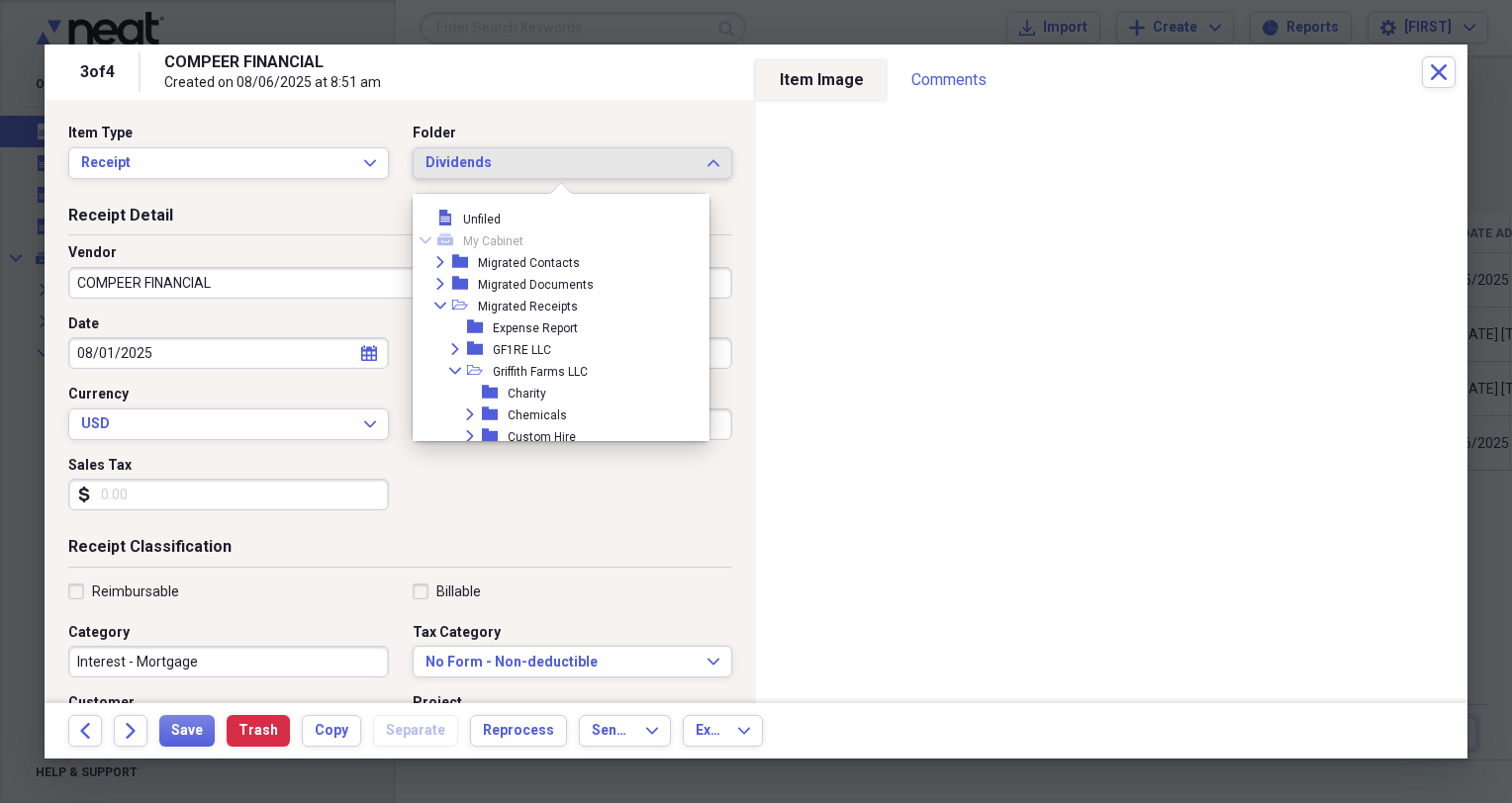 scroll, scrollTop: 453, scrollLeft: 0, axis: vertical 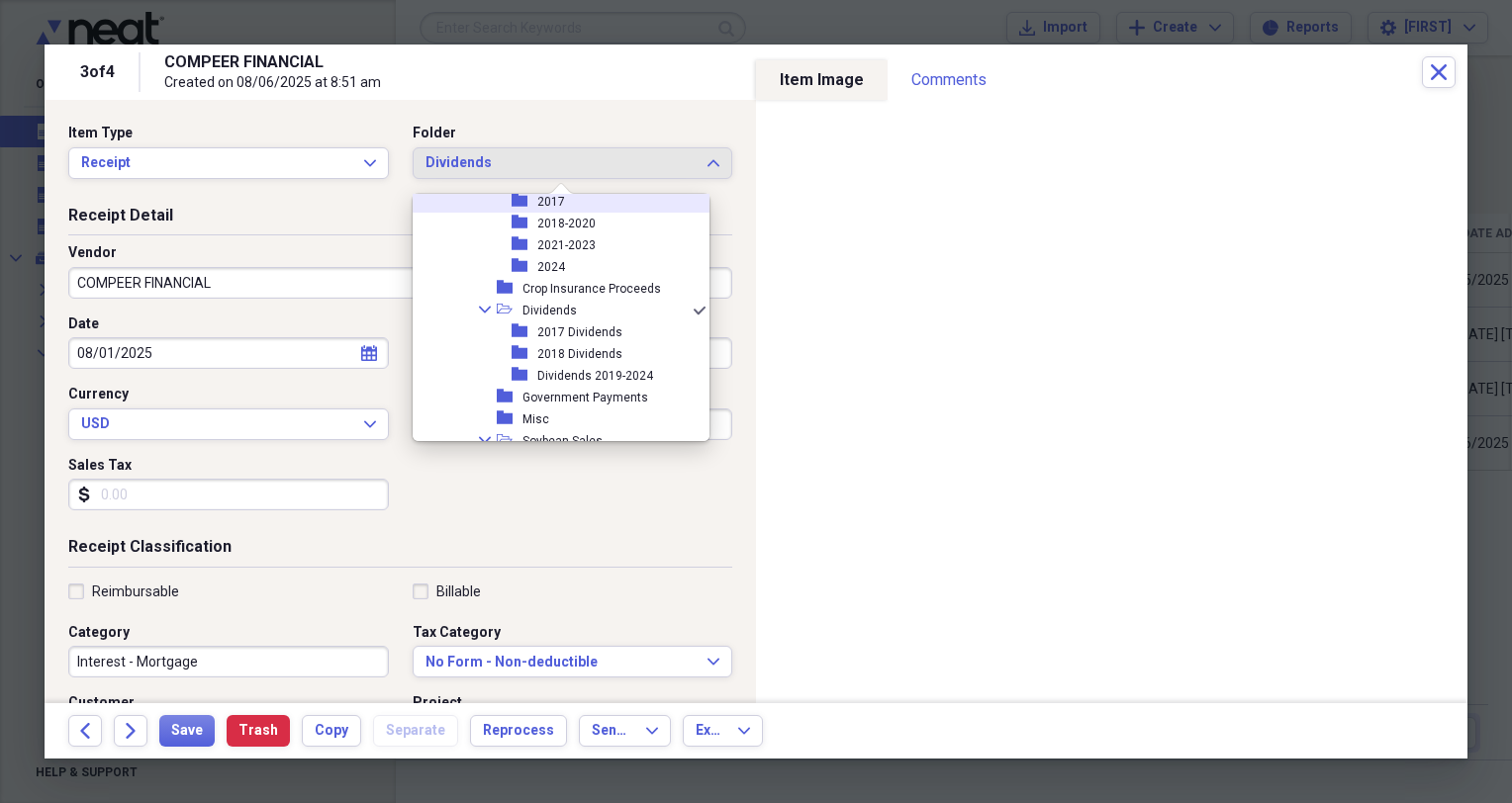 click on "COMPEER FINANCIAL" at bounding box center (400, 283) 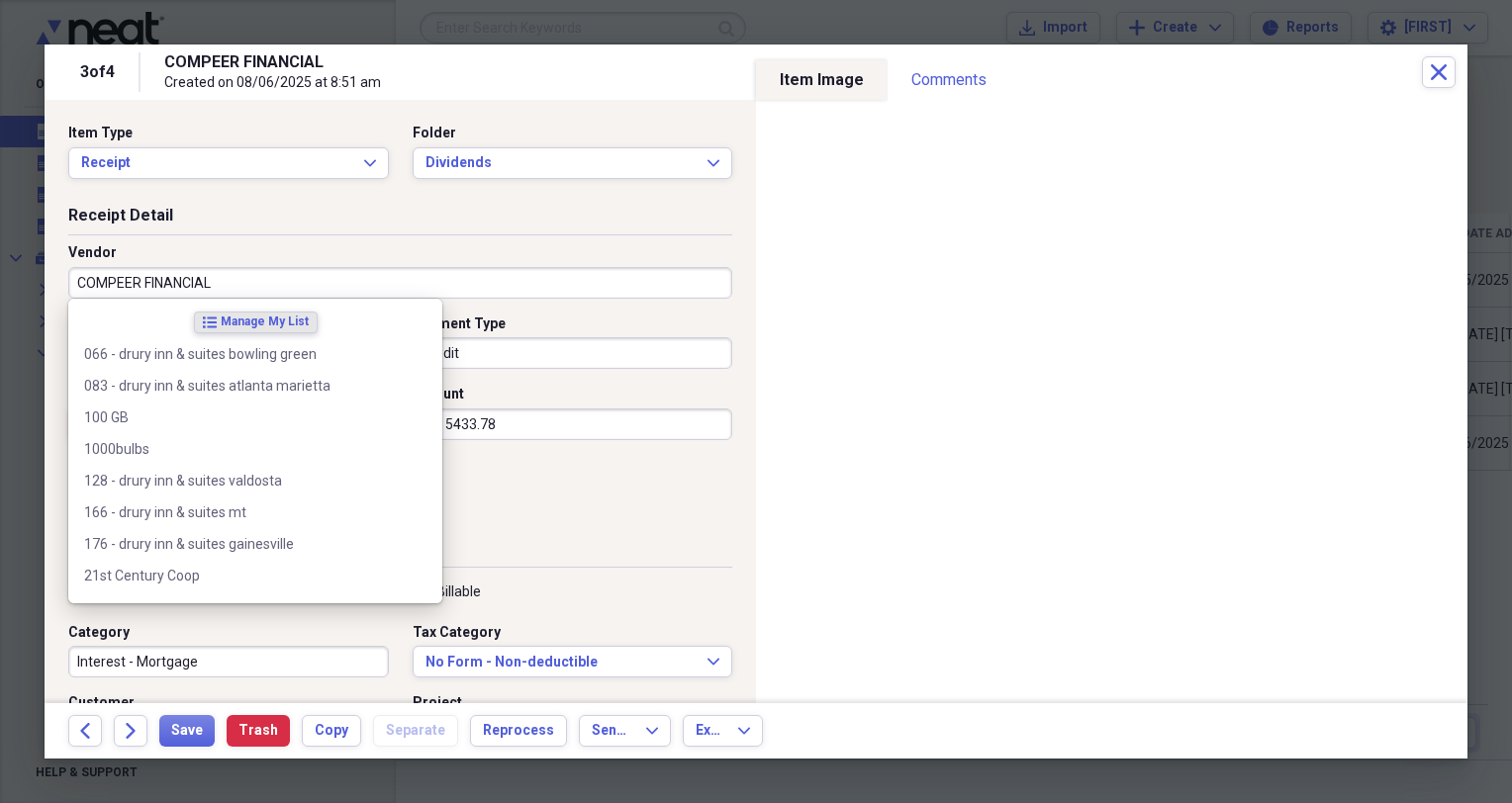 click on "Credit" at bounding box center (573, 353) 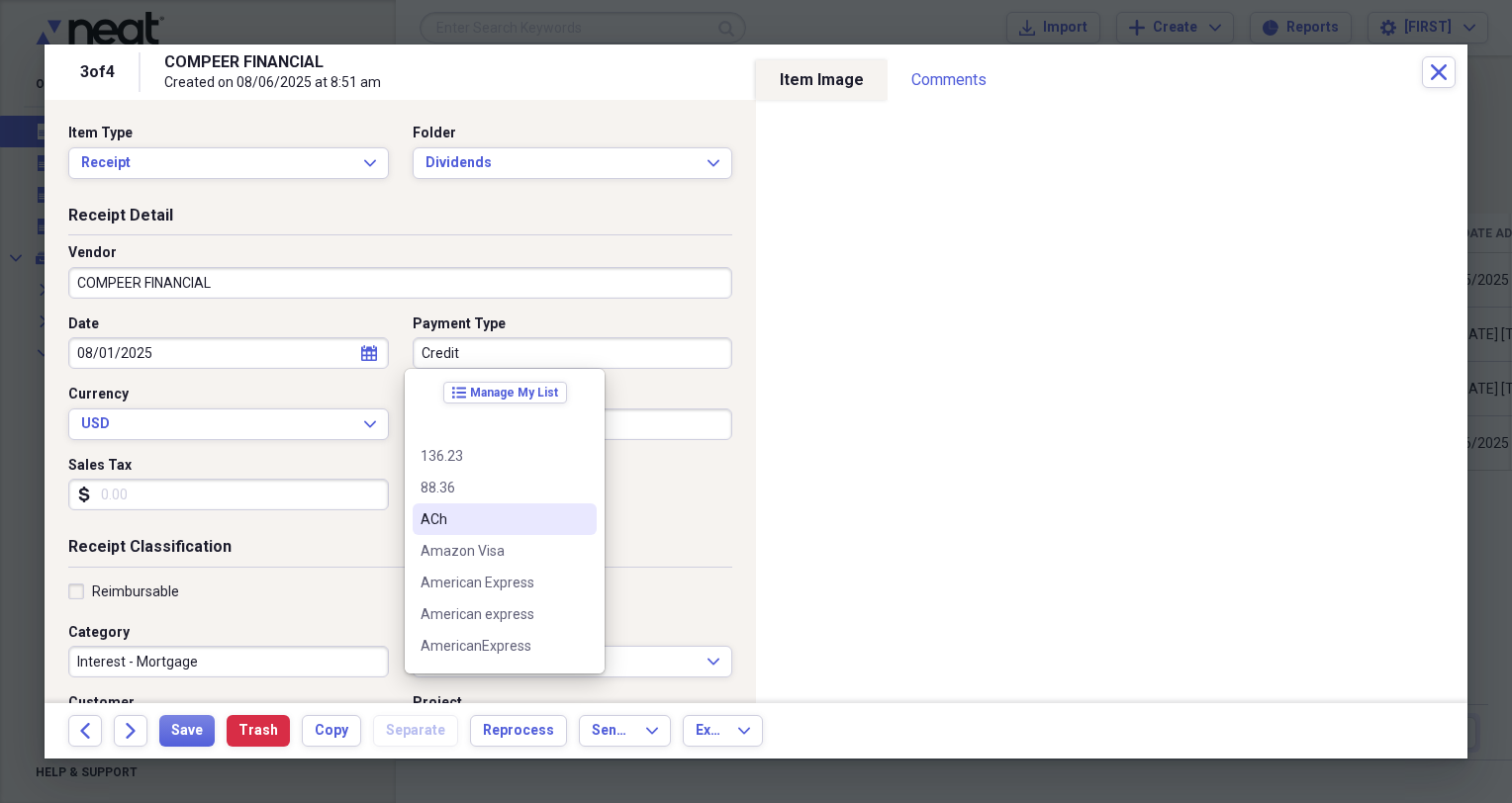 click on "ACh" at bounding box center [505, 519] 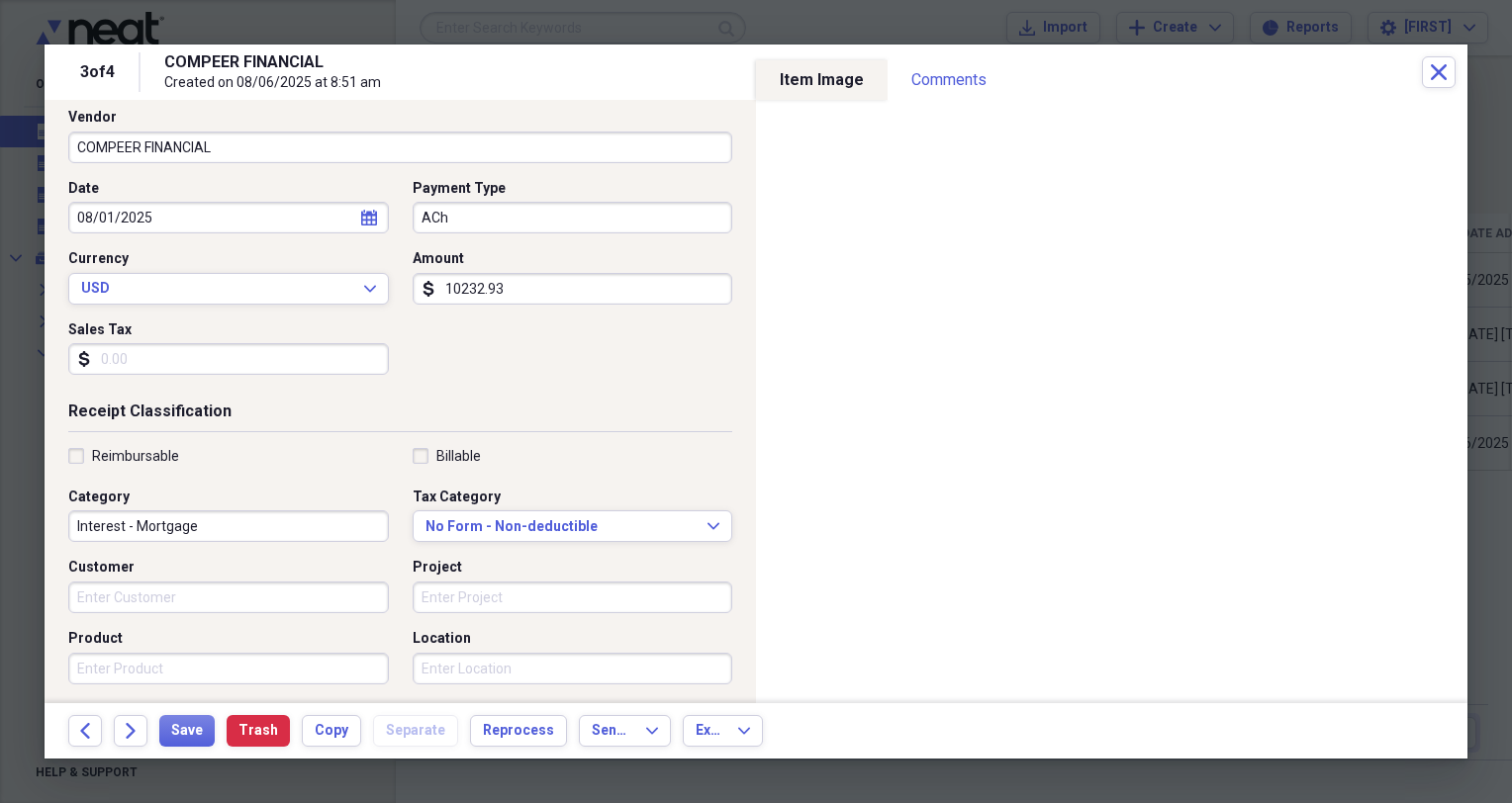 scroll, scrollTop: 146, scrollLeft: 0, axis: vertical 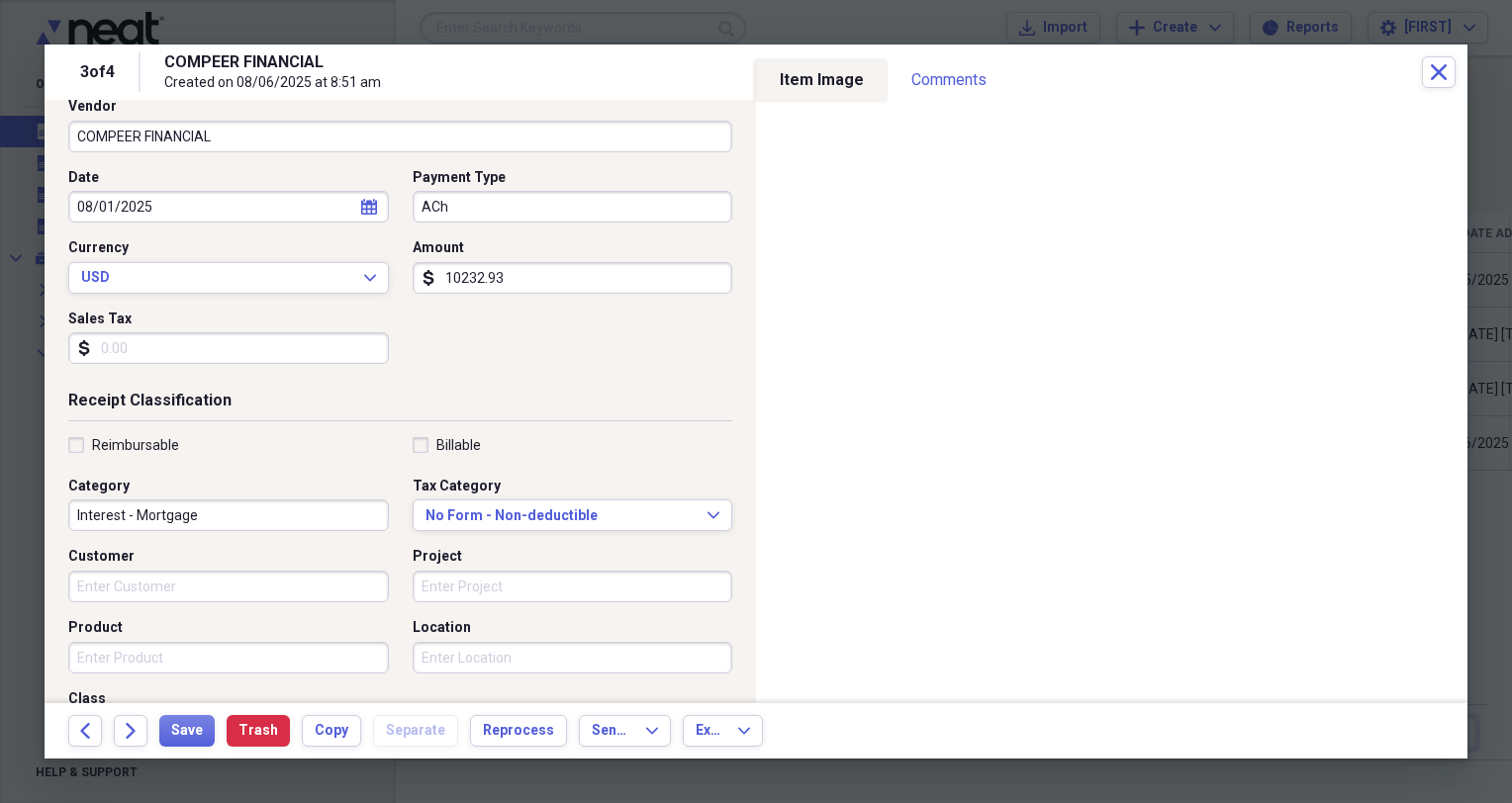type on "10232.93" 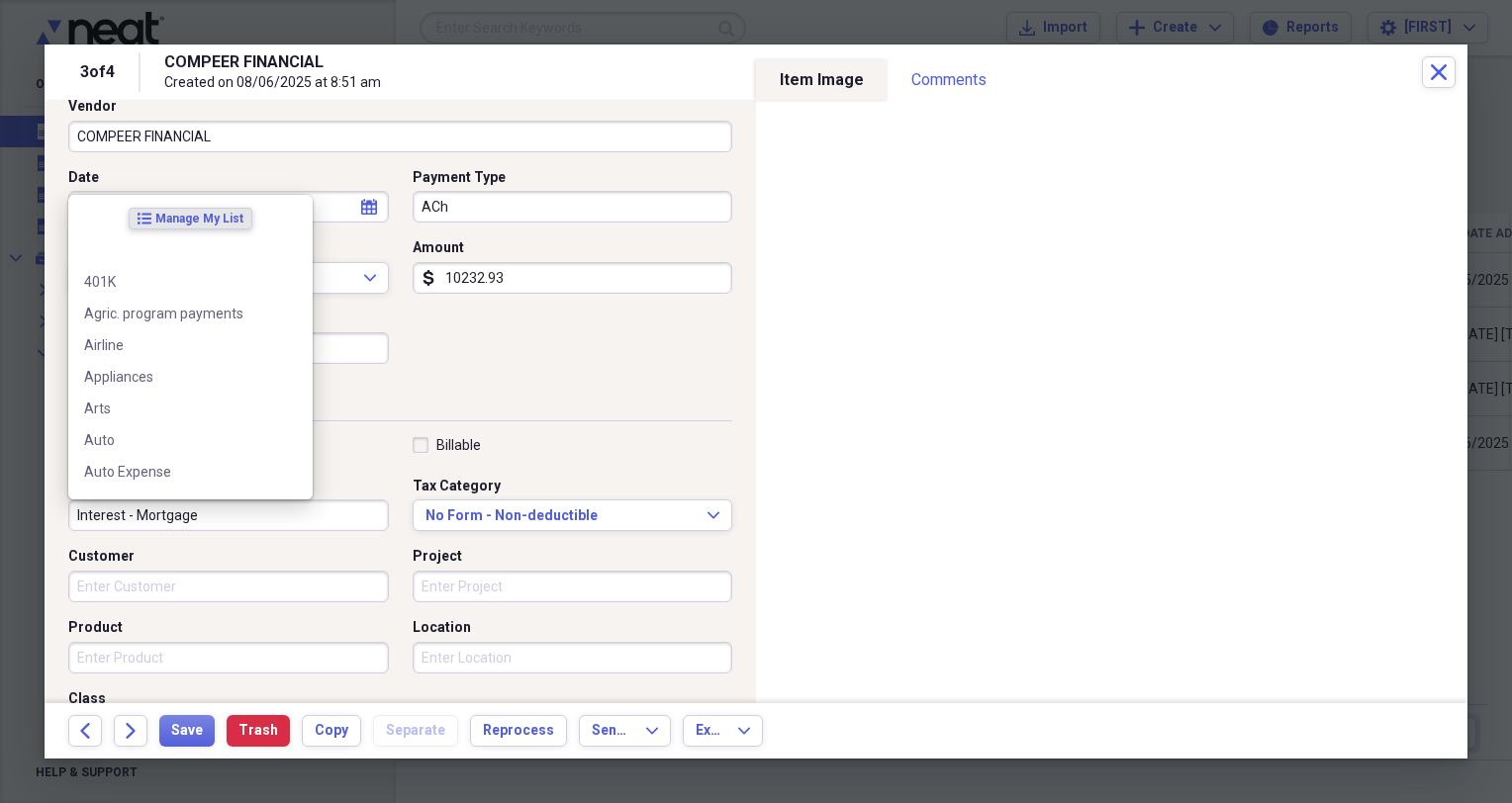 click on "Interest - Mortgage" at bounding box center [229, 515] 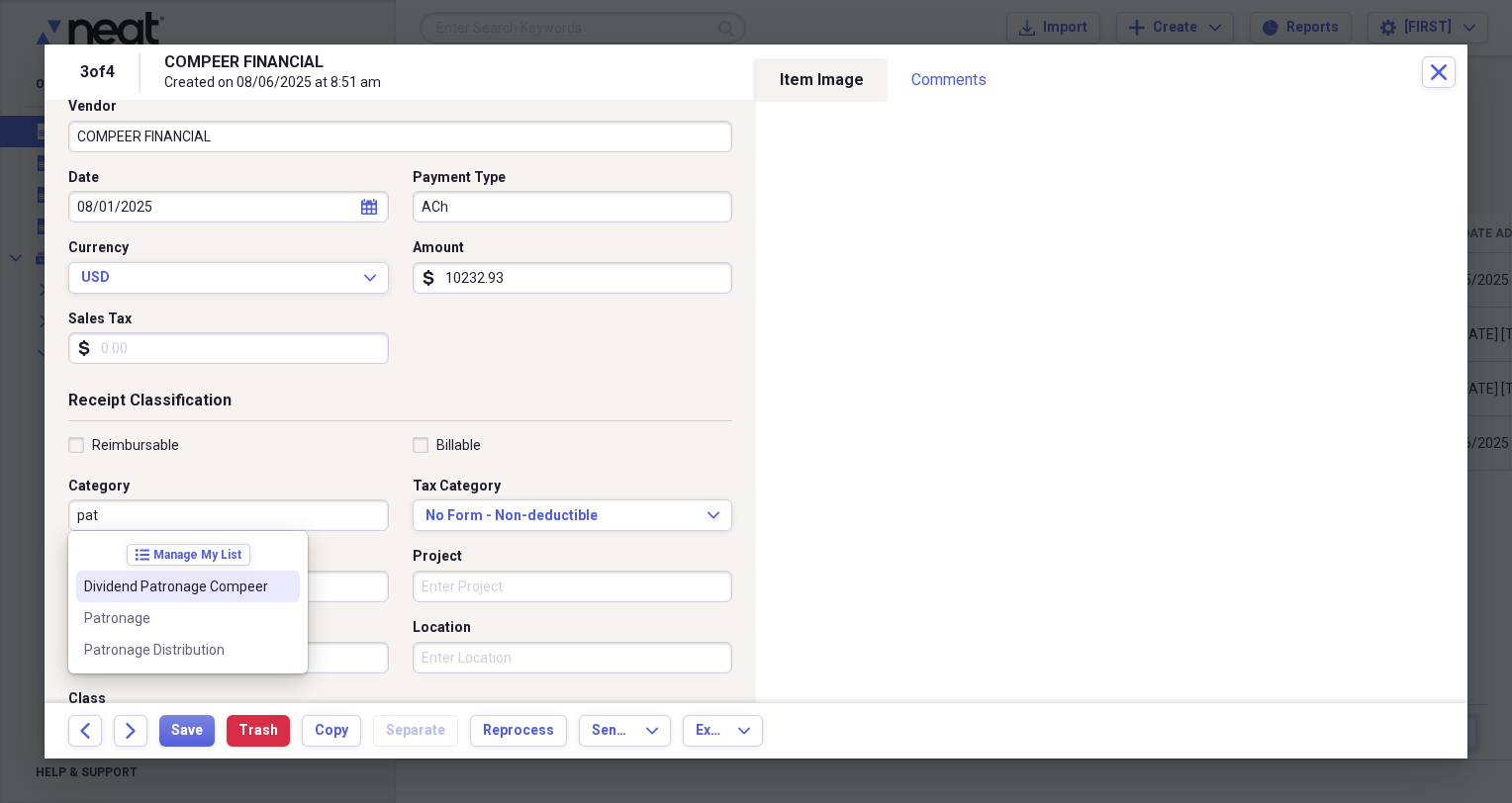 click on "Dividend Patronage Compeer" at bounding box center [176, 586] 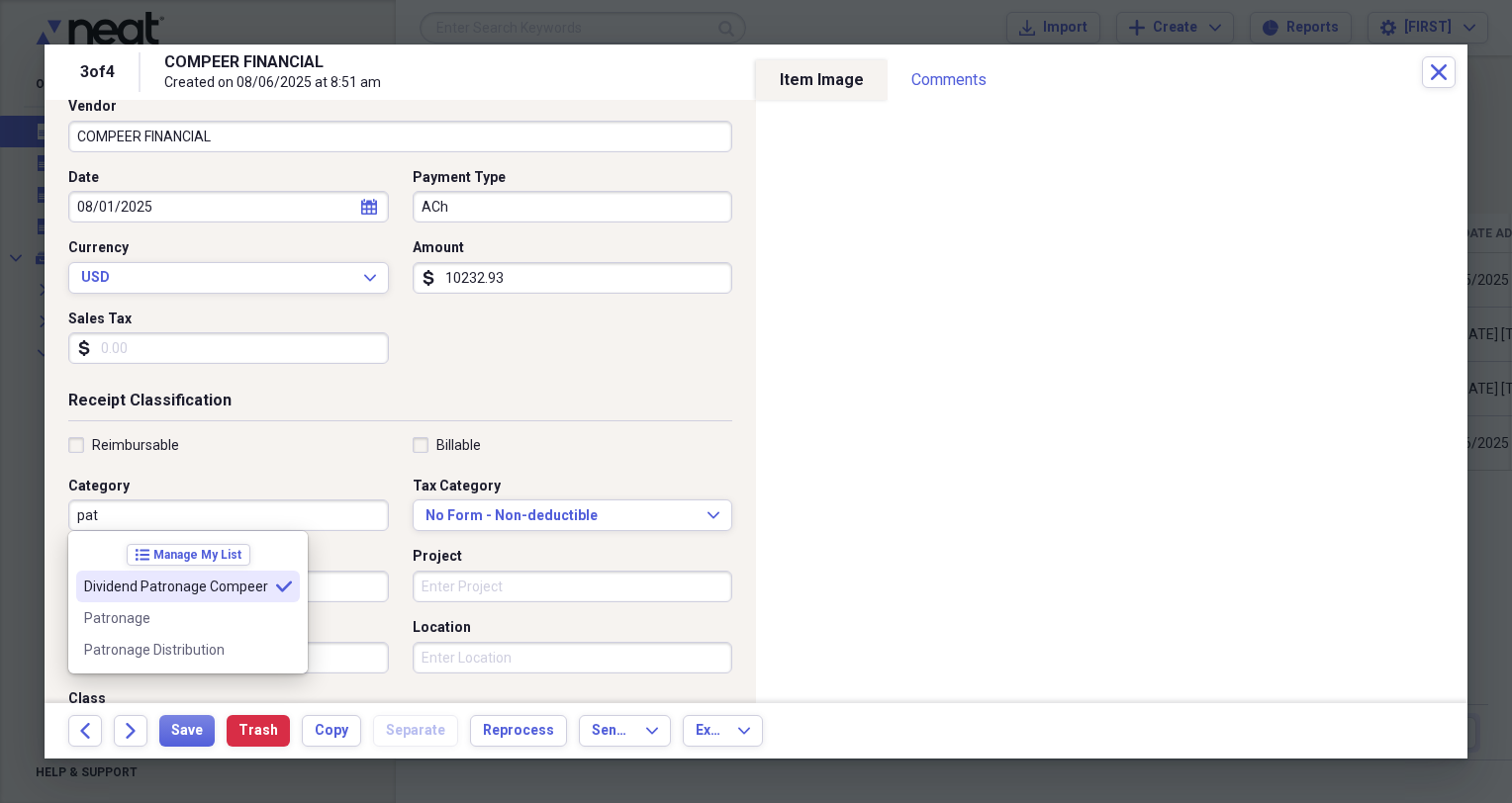 type on "Dividend Patronage Compeer" 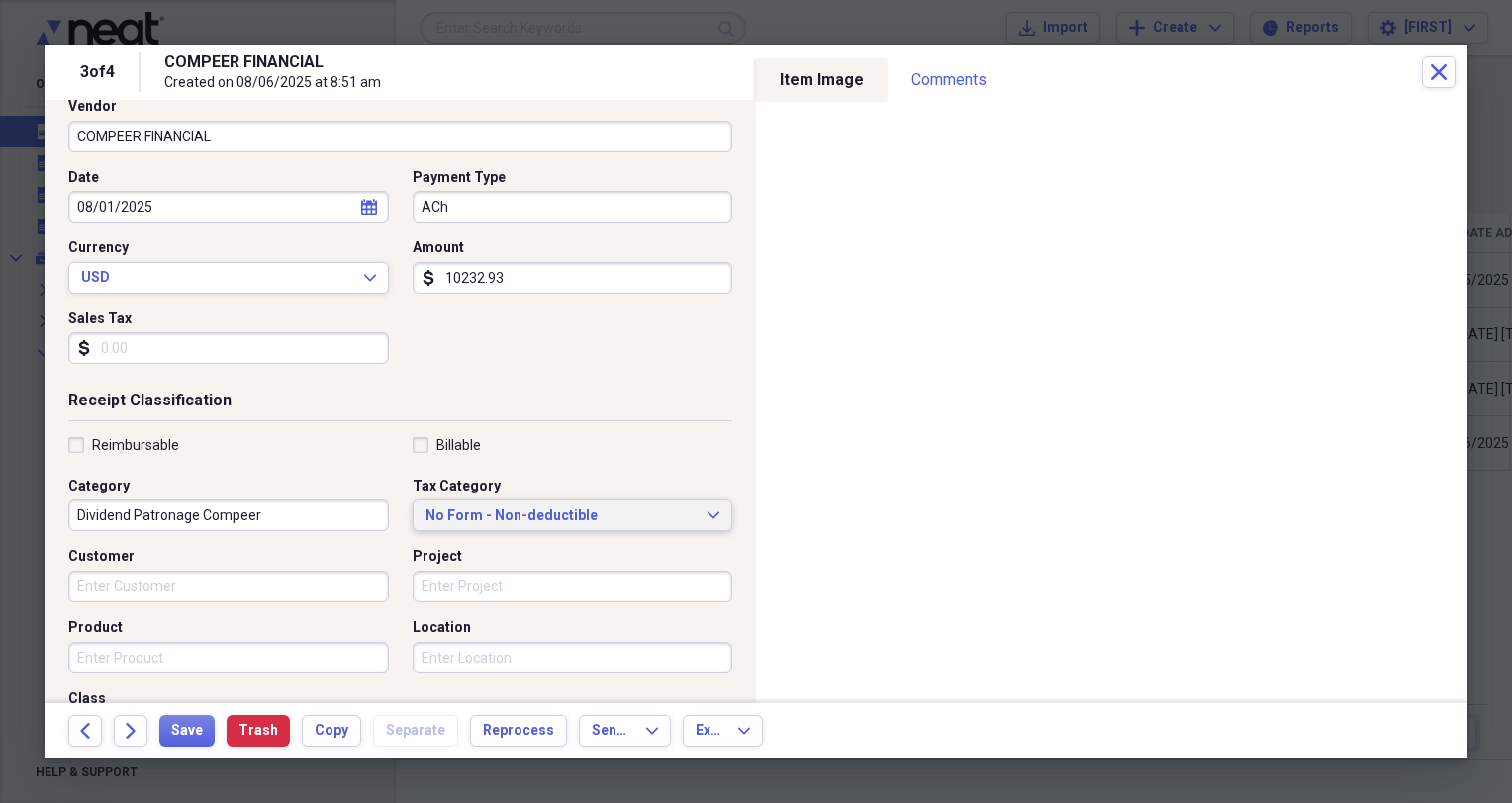 click on "No Form - Non-deductible" at bounding box center [561, 516] 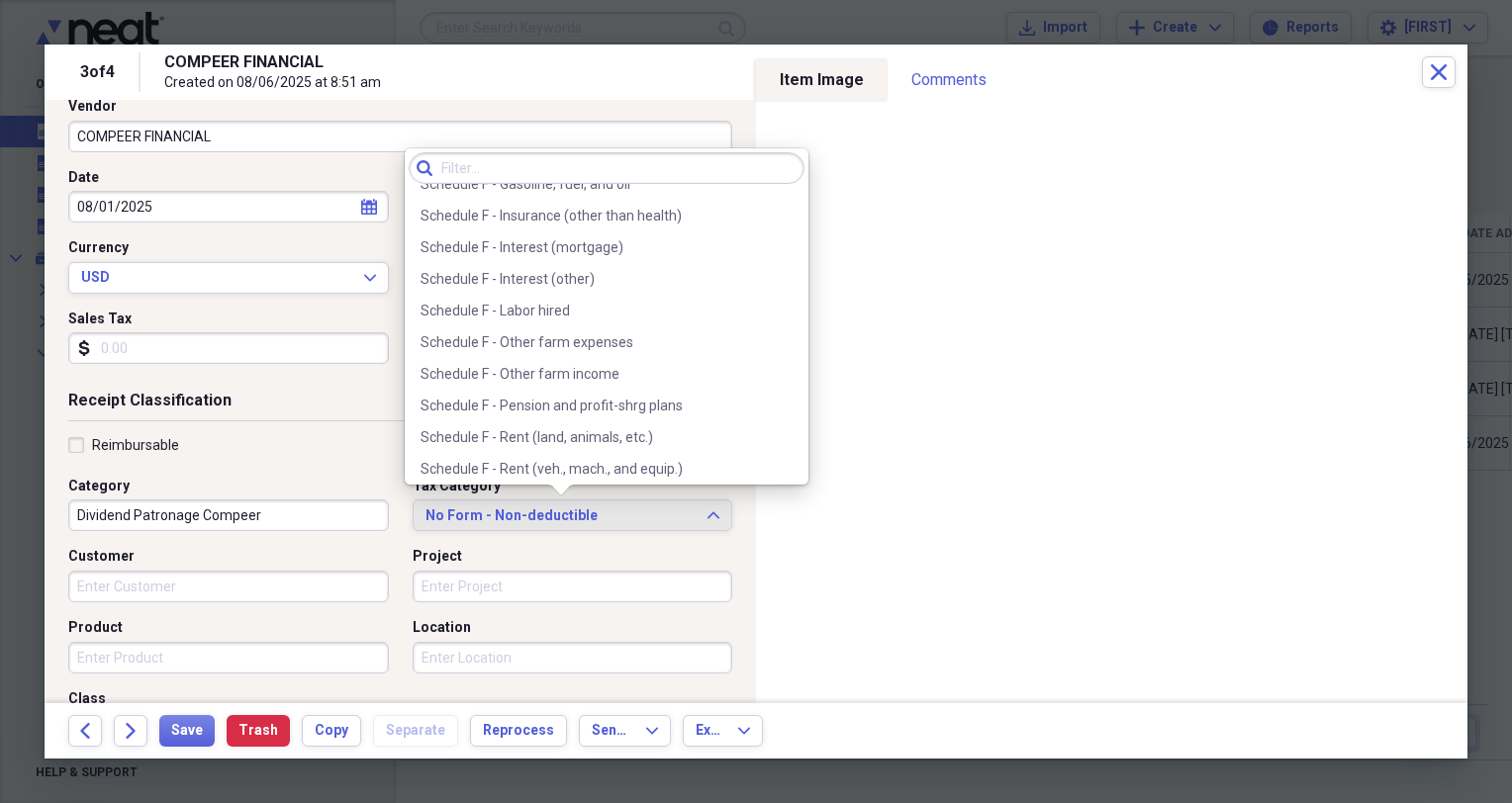 scroll, scrollTop: 5601, scrollLeft: 0, axis: vertical 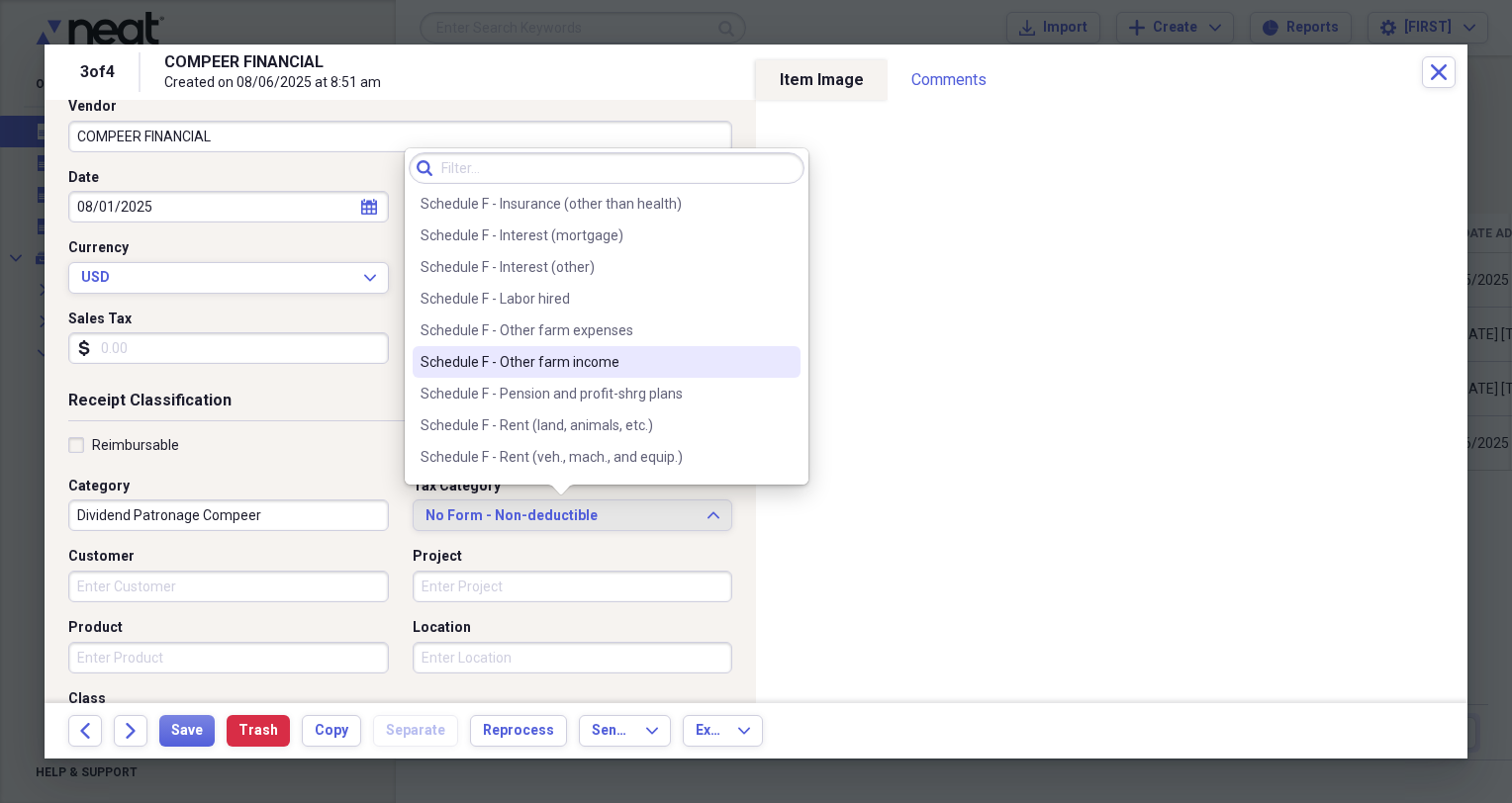 click on "Schedule F - Other farm income" at bounding box center [595, 362] 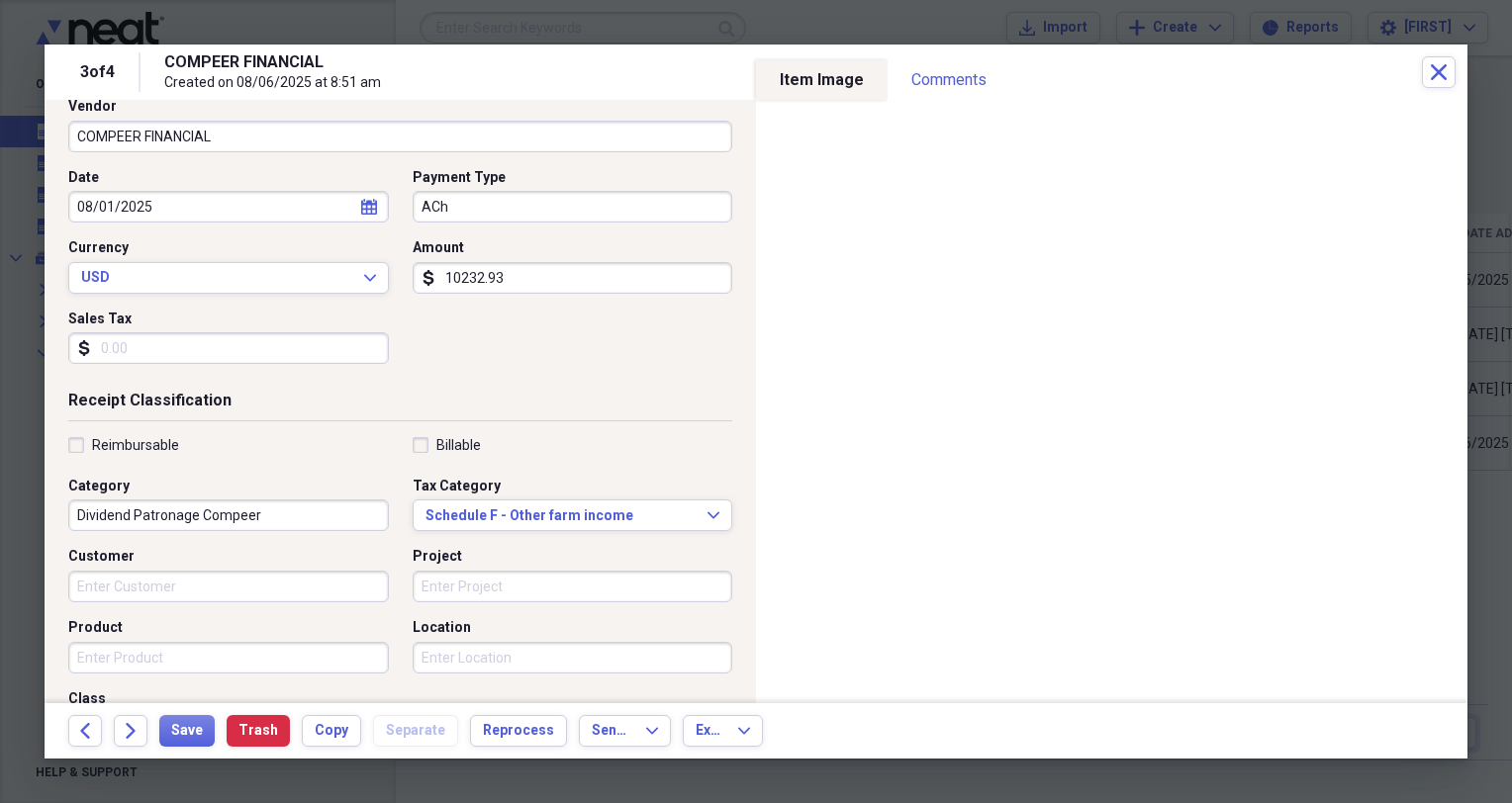 drag, startPoint x: 459, startPoint y: 567, endPoint x: 460, endPoint y: 578, distance: 11.045361 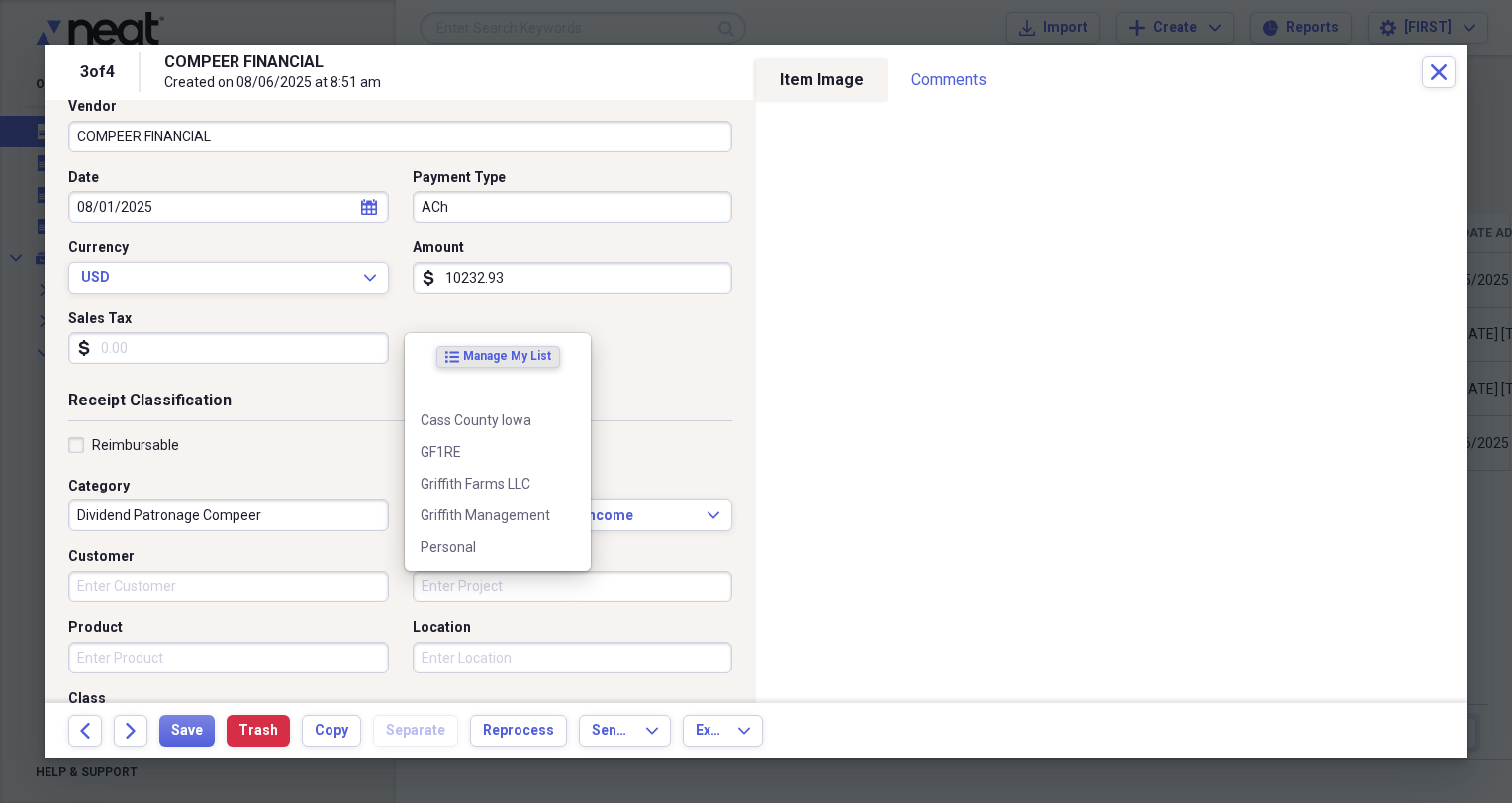 click on "Project" at bounding box center [573, 586] 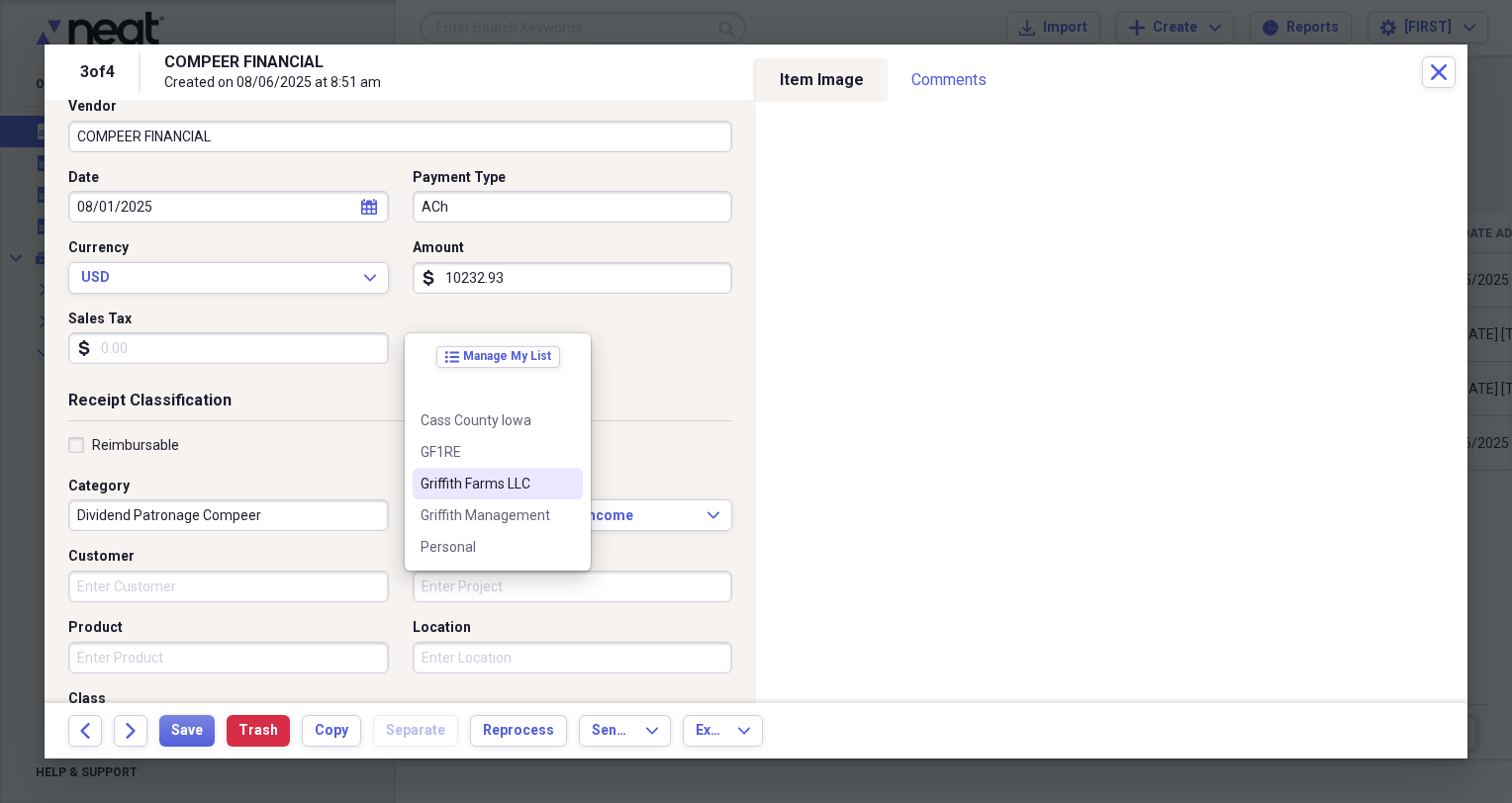 click on "Griffith Farms LLC" at bounding box center [486, 484] 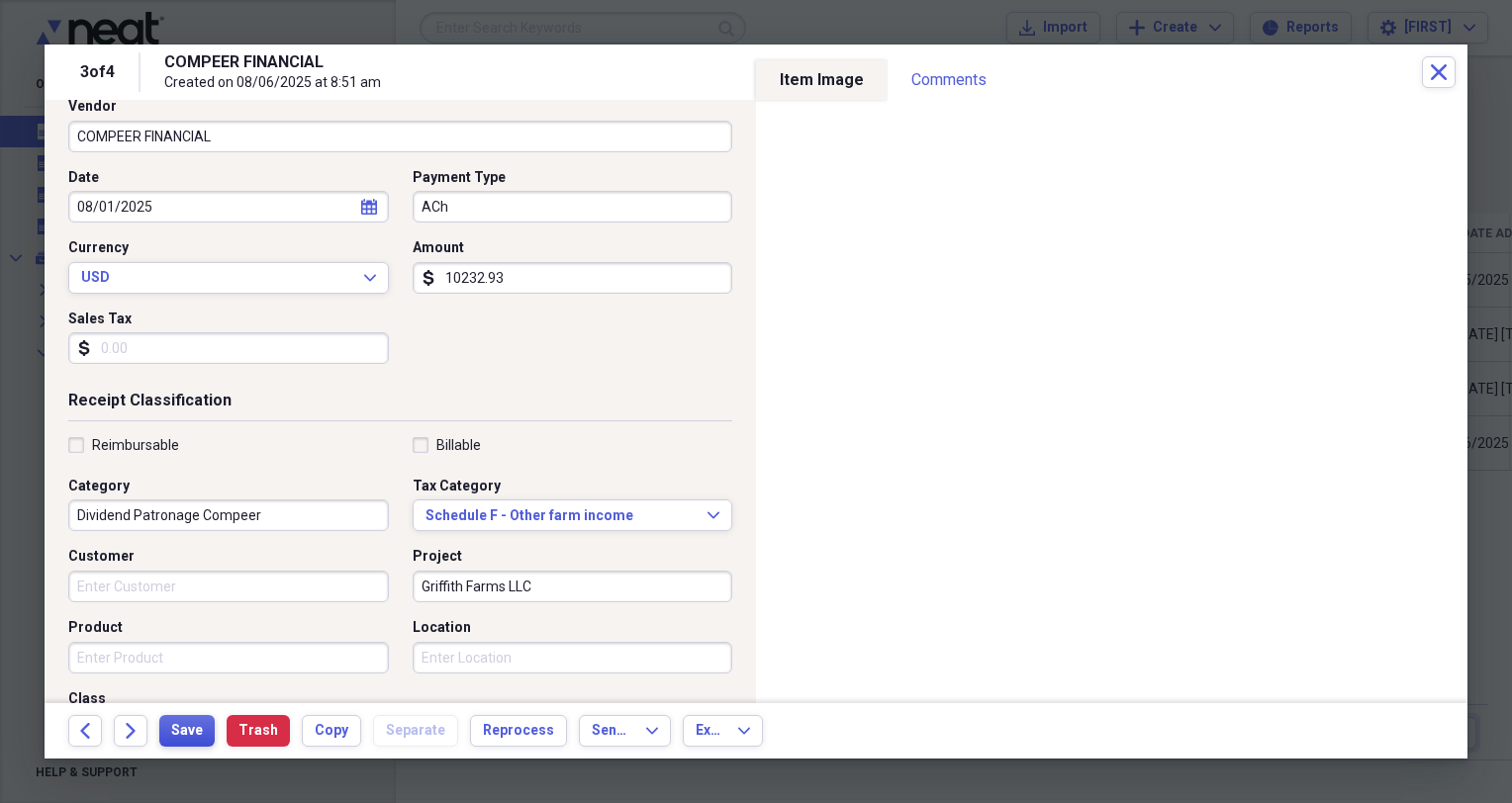 click on "Save" at bounding box center (187, 731) 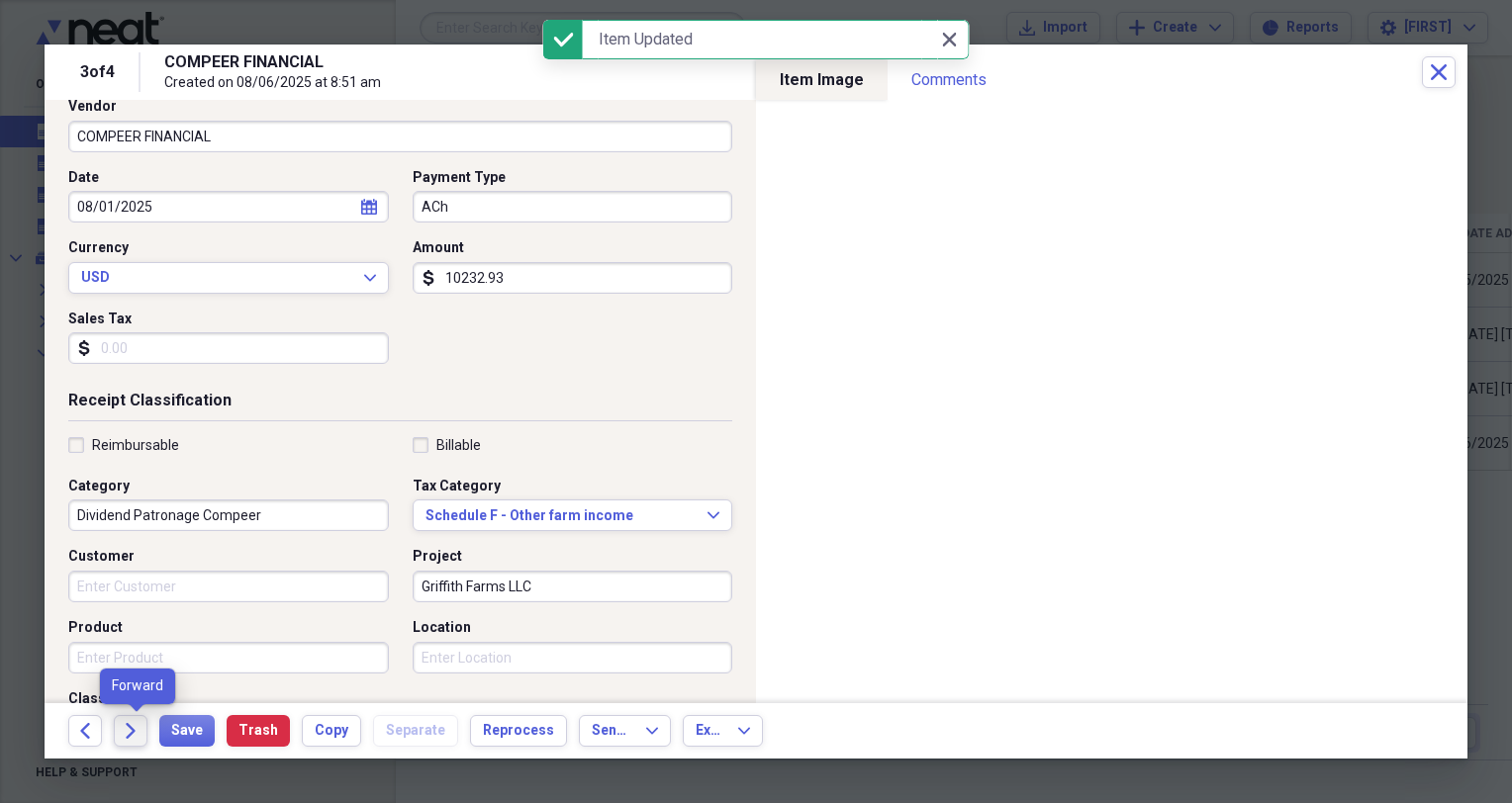 click on "Forward" 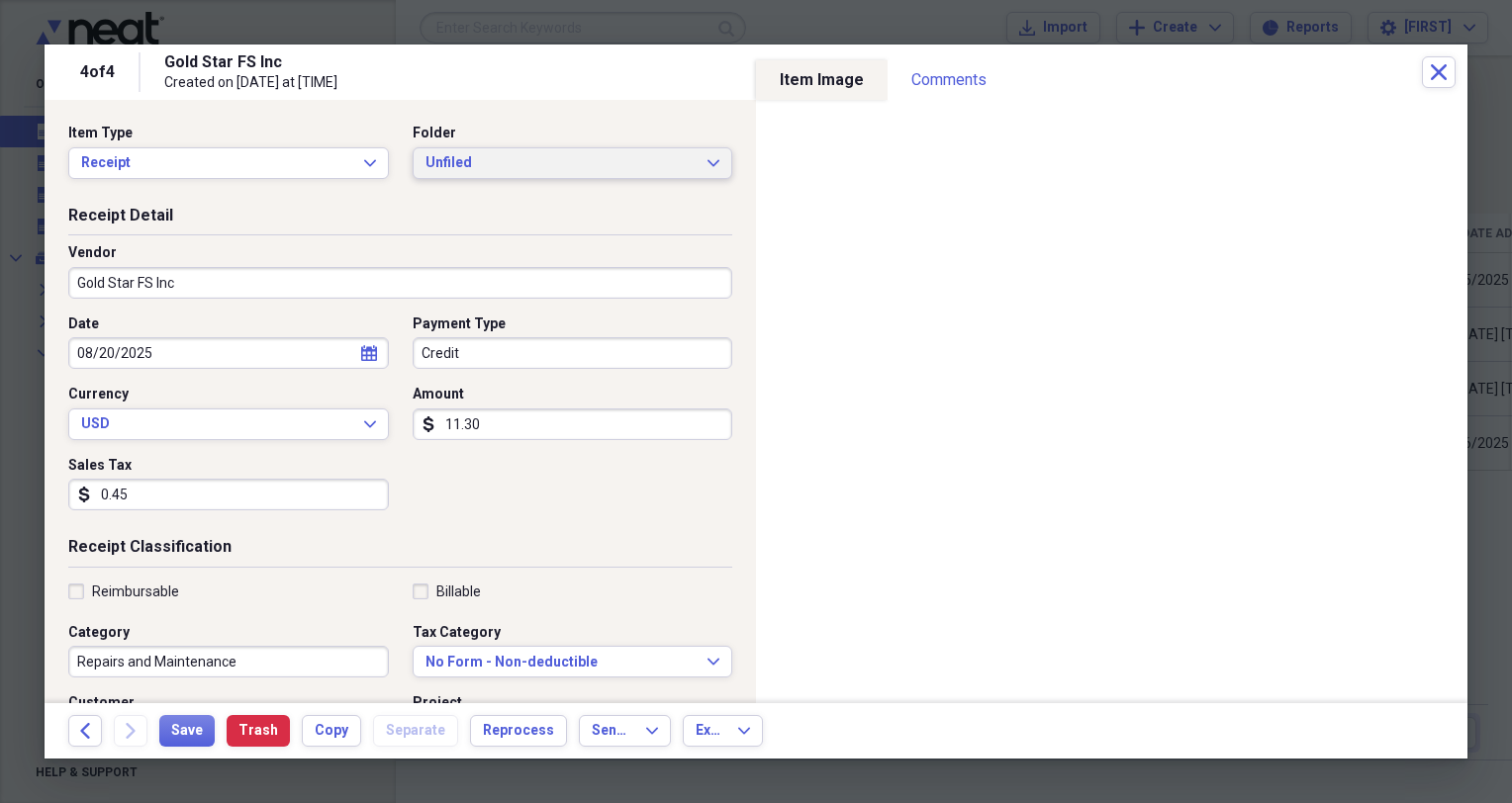 click on "Unfiled Expand" at bounding box center (573, 163) 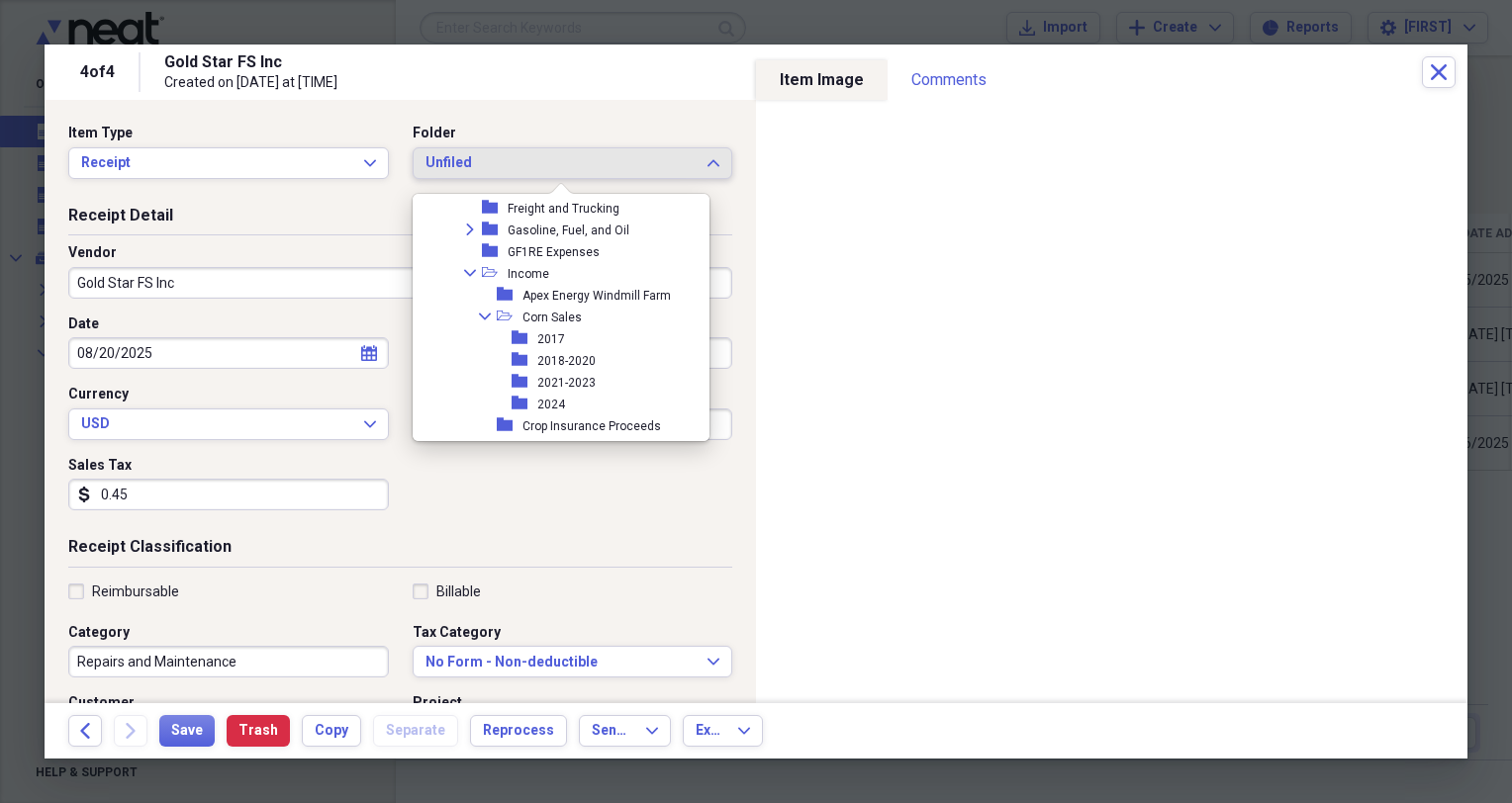 scroll, scrollTop: 223, scrollLeft: 0, axis: vertical 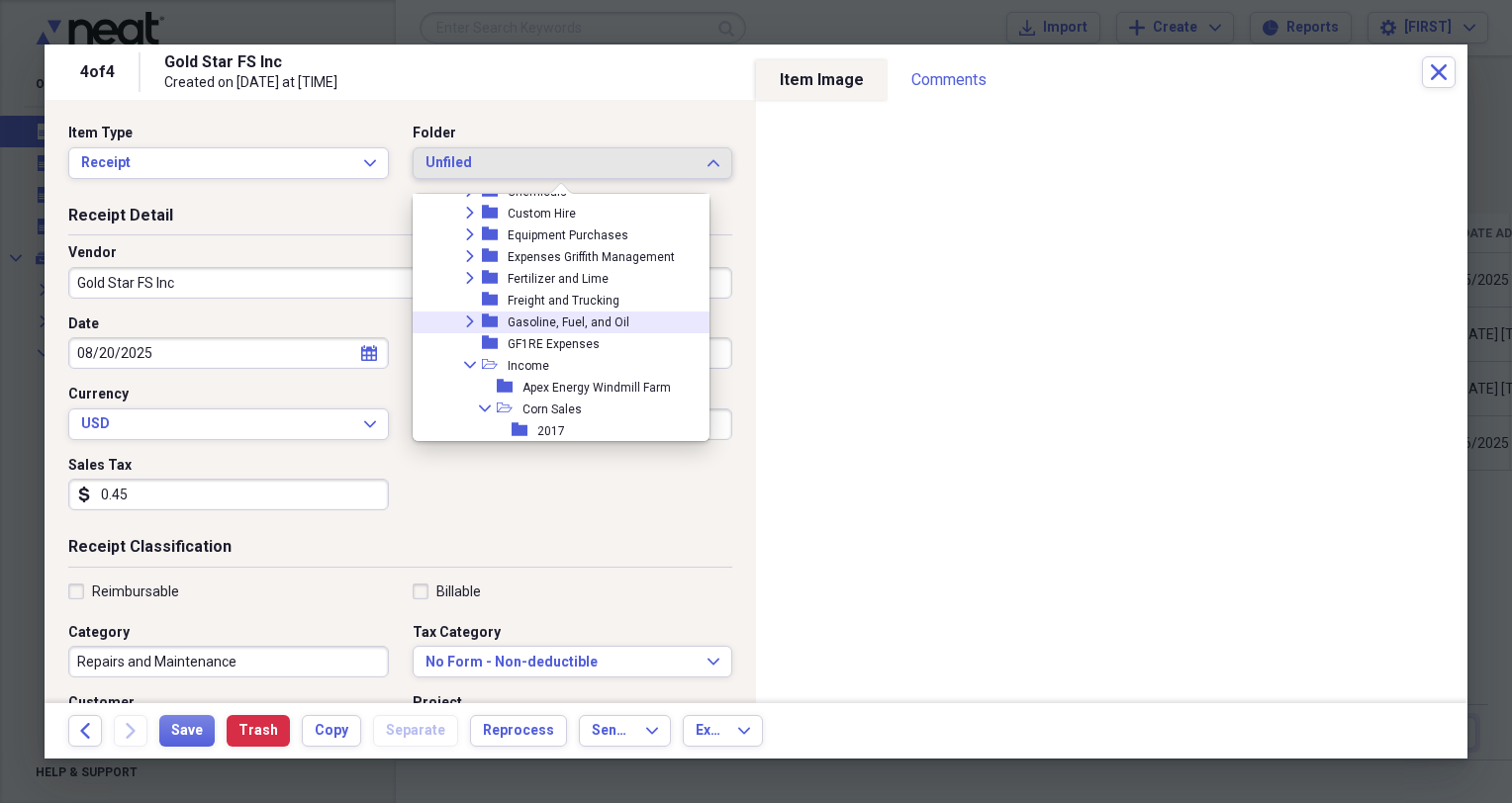 click on "Expand folder Gasoline, Fuel, and Oil" at bounding box center [553, 322] 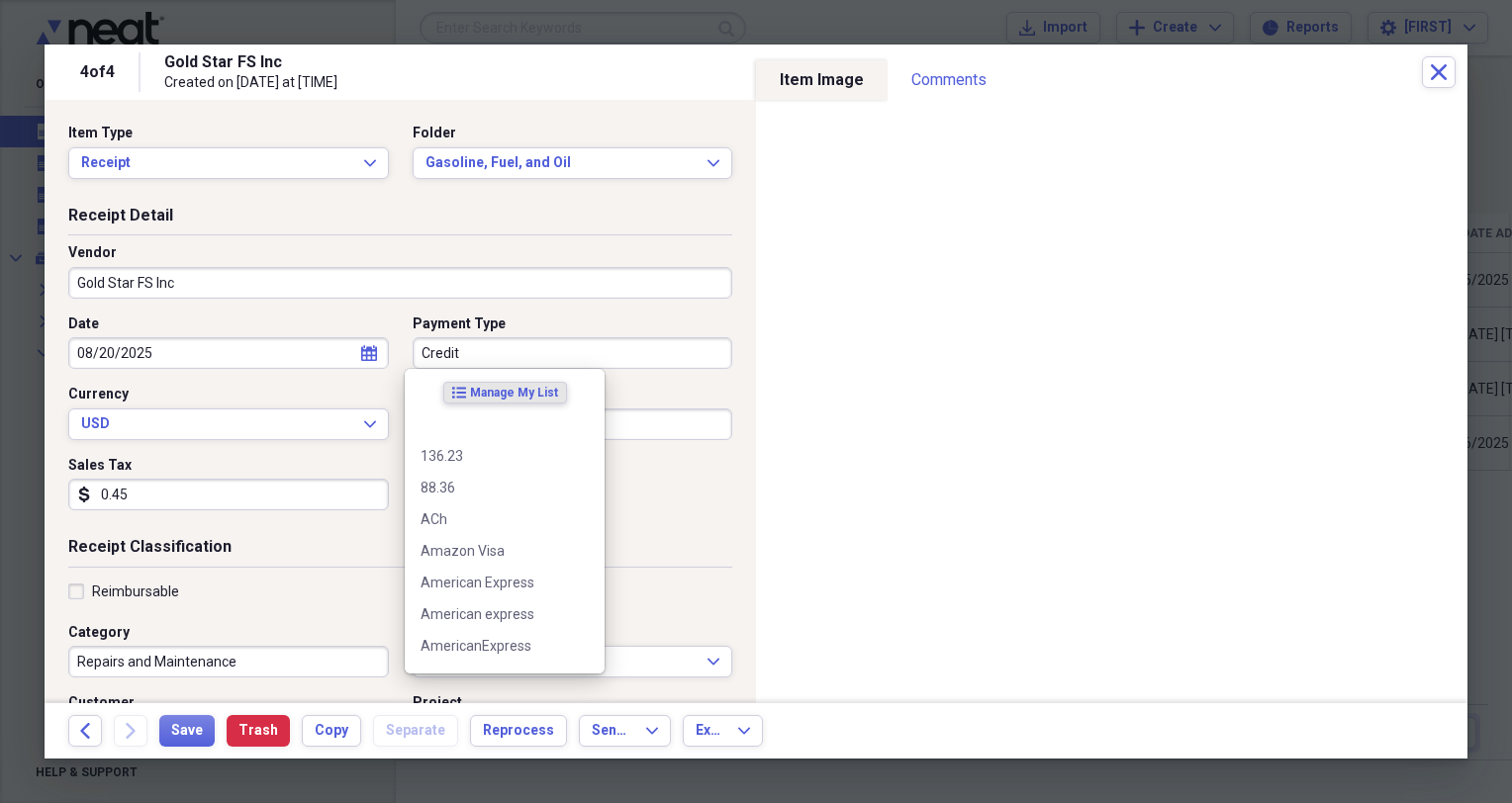 click on "Credit" at bounding box center [573, 353] 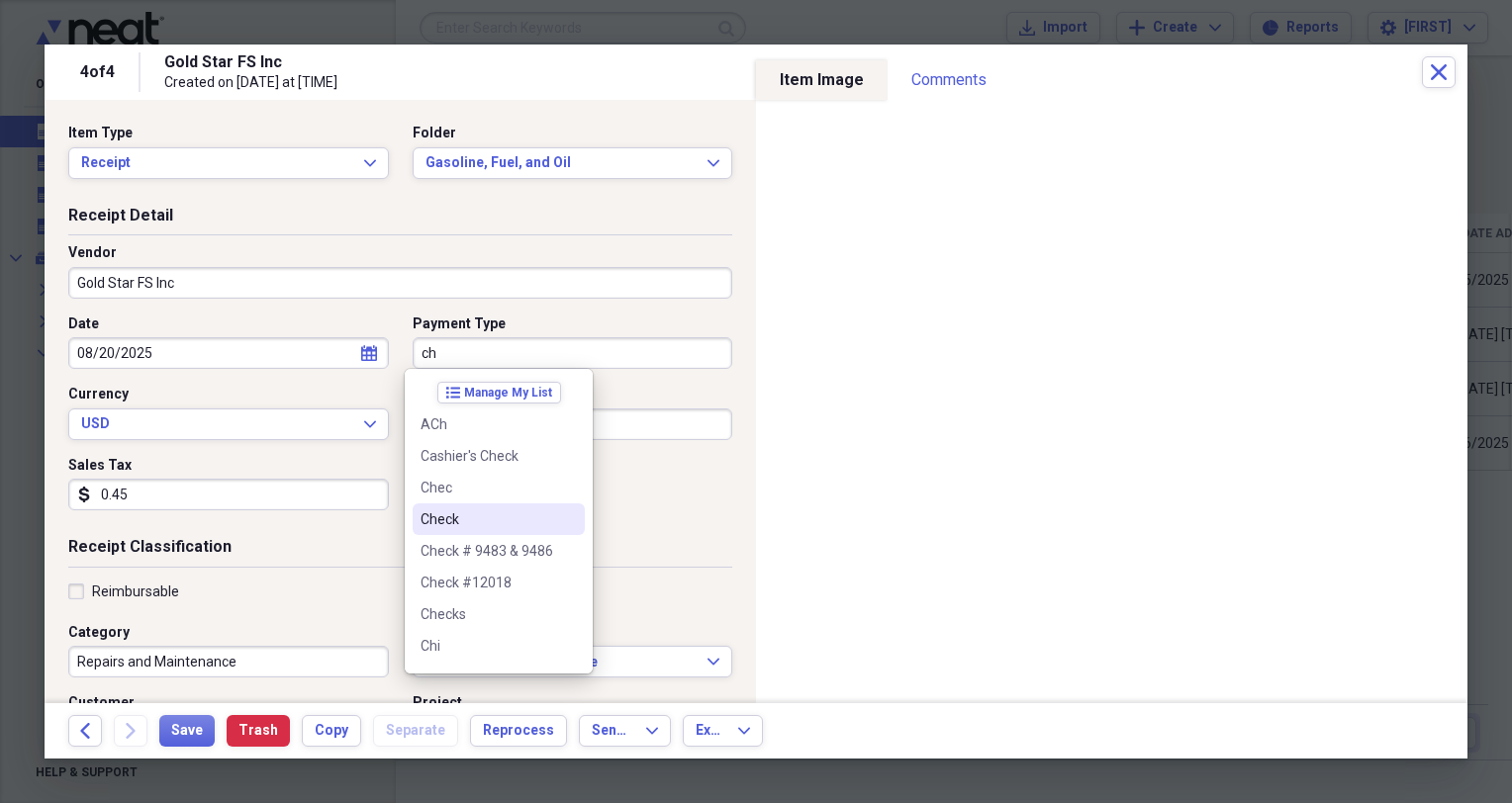 click on "Check" at bounding box center (487, 519) 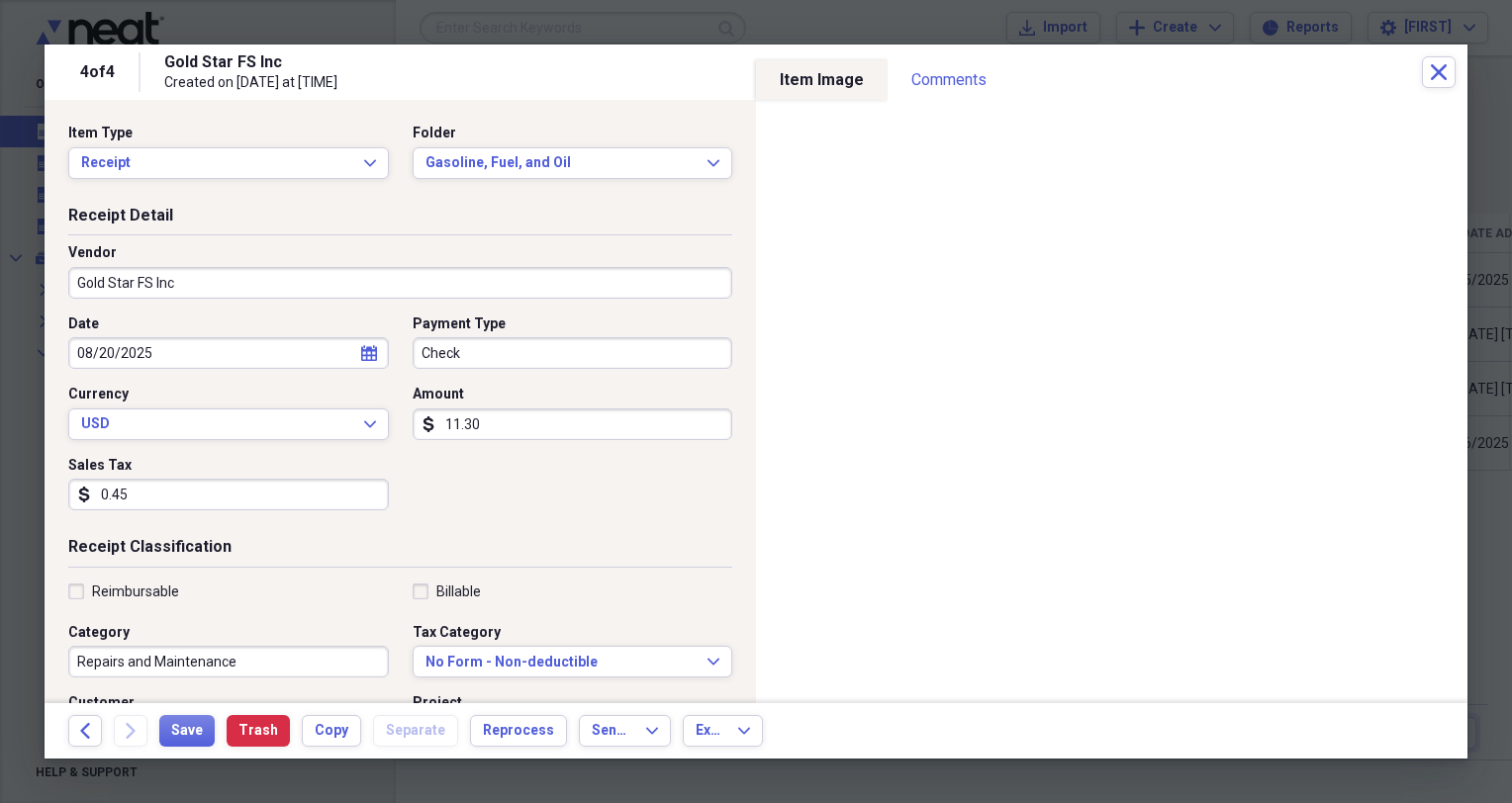 click on "11.30" at bounding box center (573, 424) 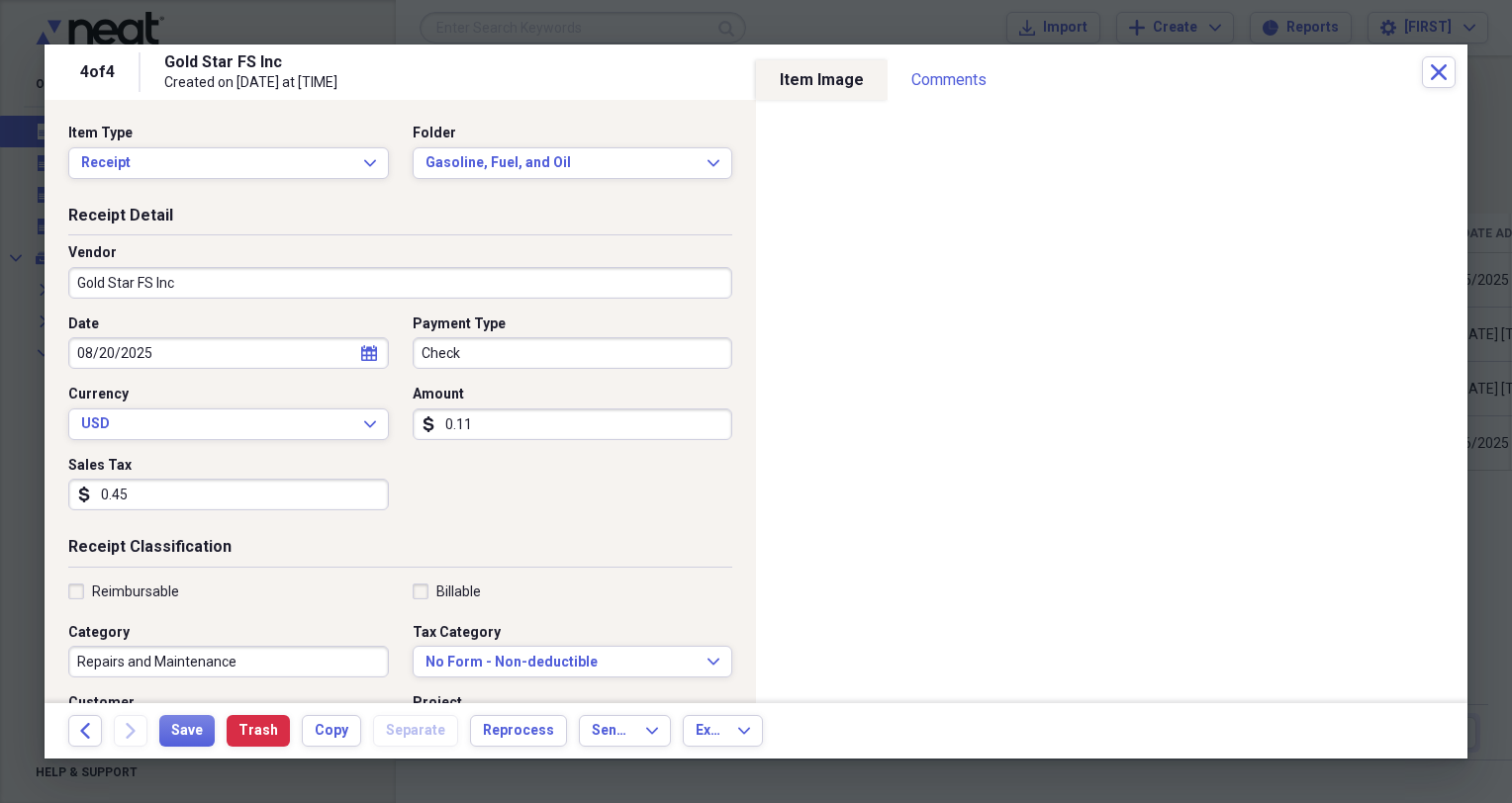 type on "0.01" 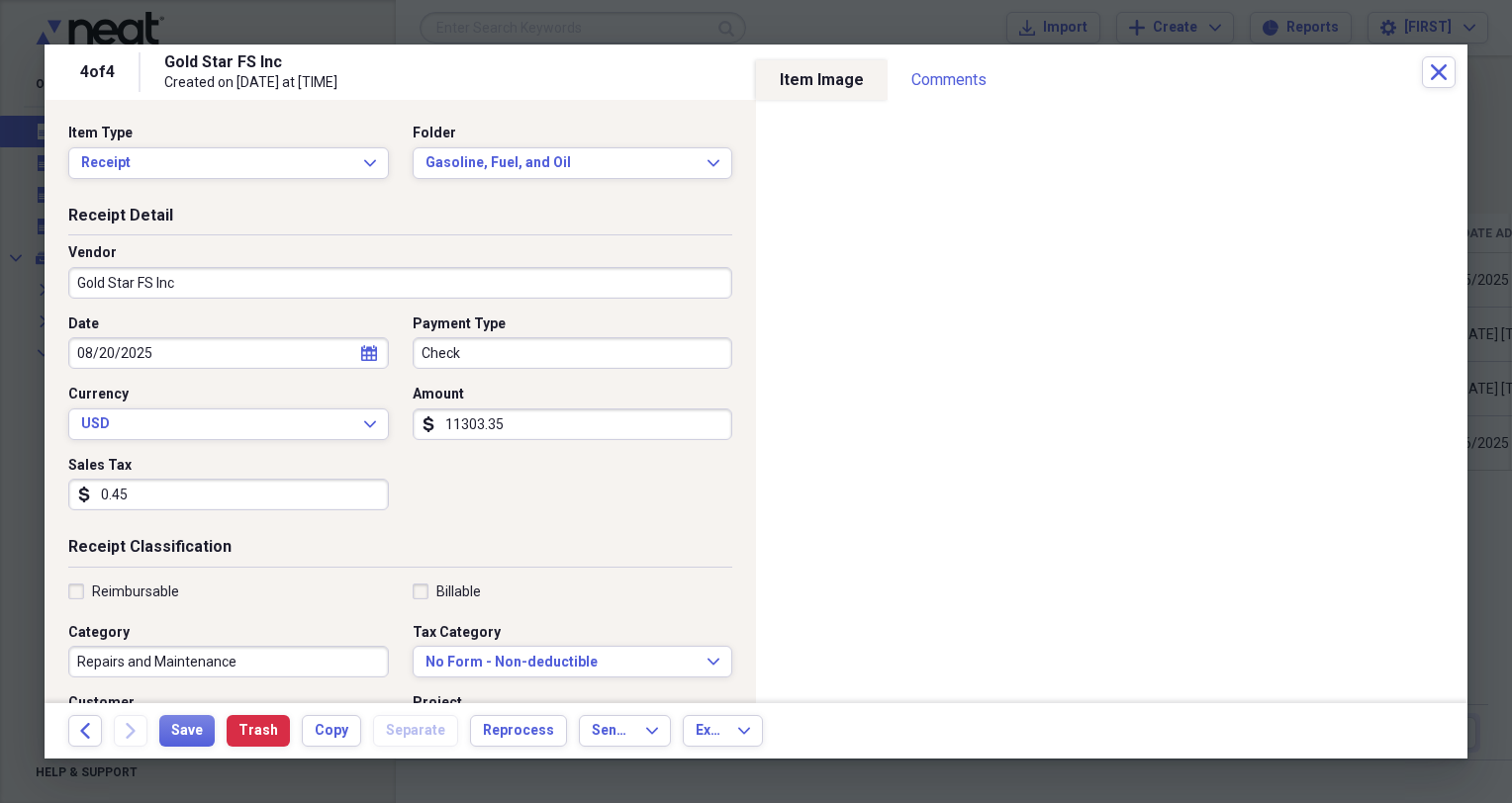 type on "11303.35" 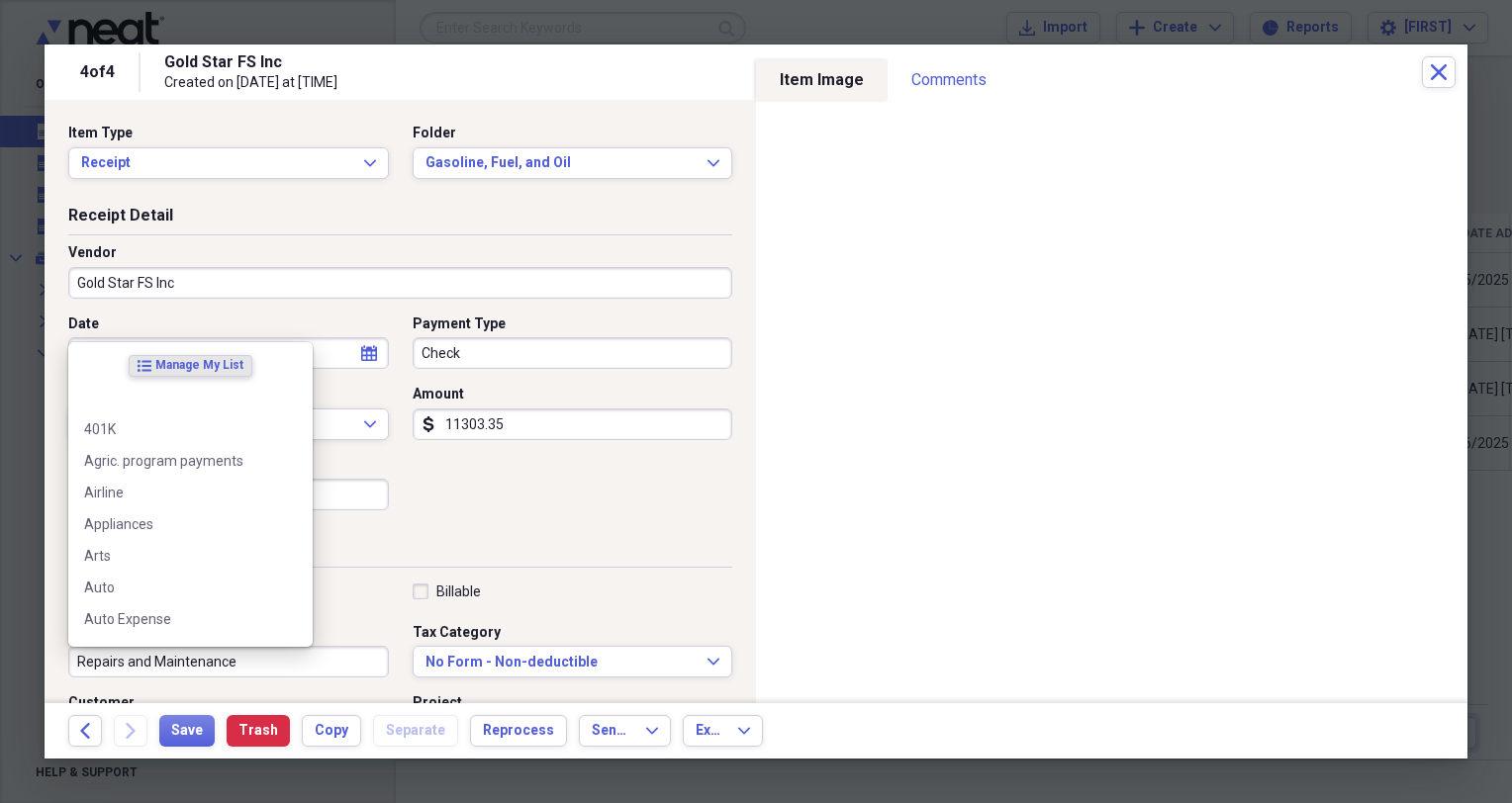 click on "Repairs and Maintenance" at bounding box center [229, 662] 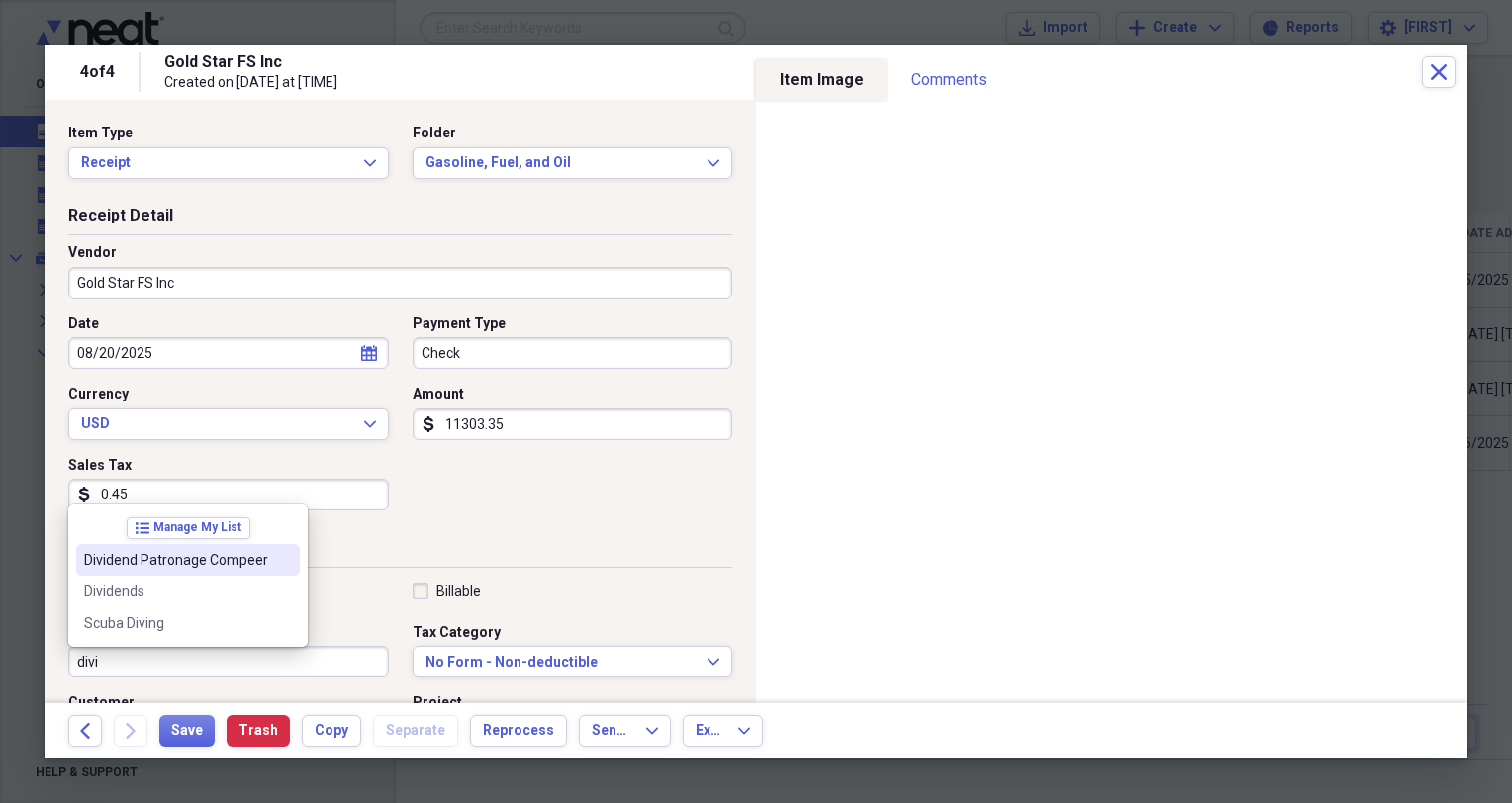 click on "Dividend Patronage Compeer" at bounding box center [188, 560] 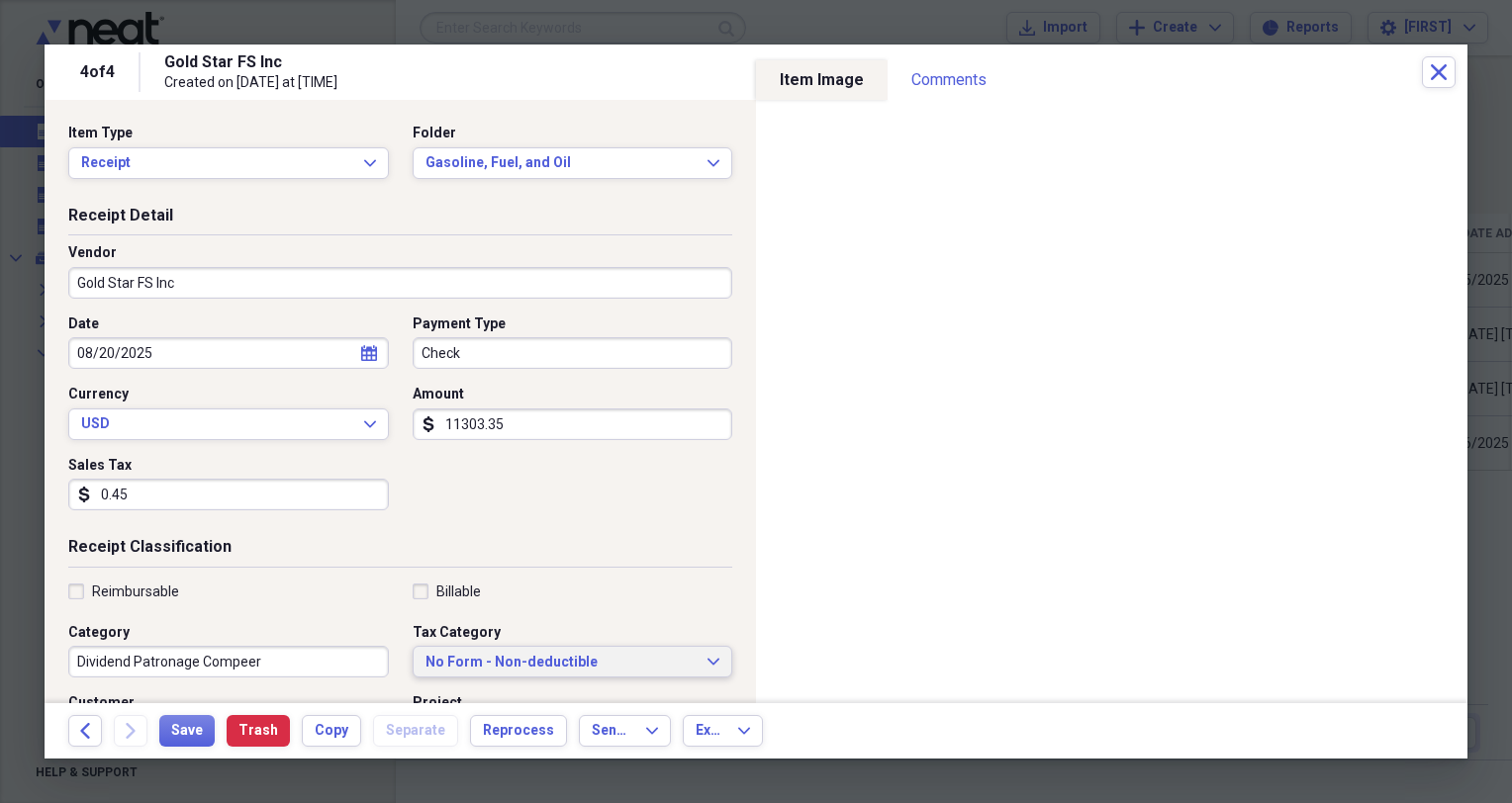 click on "No Form - Non-deductible" at bounding box center [561, 663] 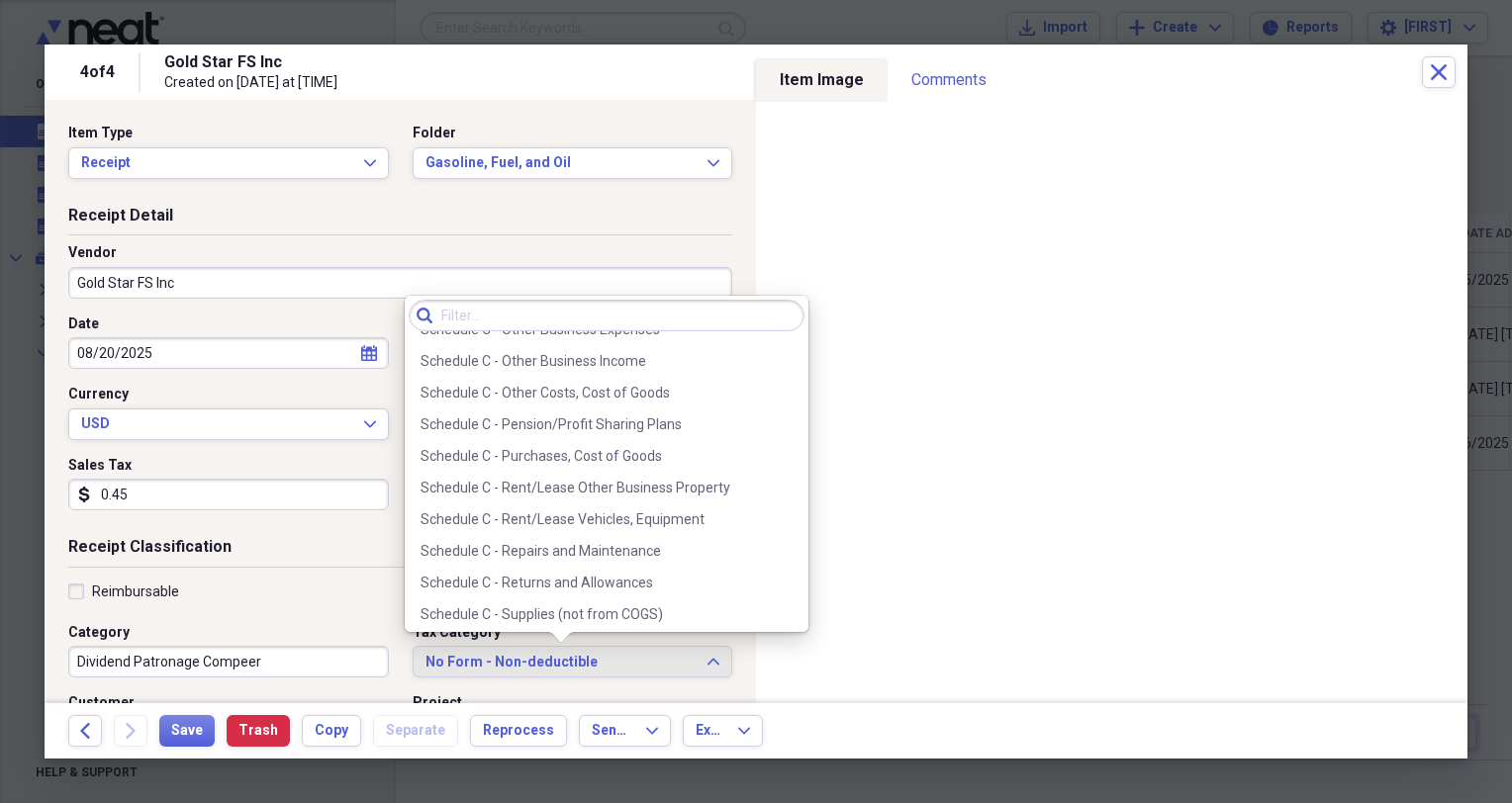 scroll, scrollTop: 4138, scrollLeft: 0, axis: vertical 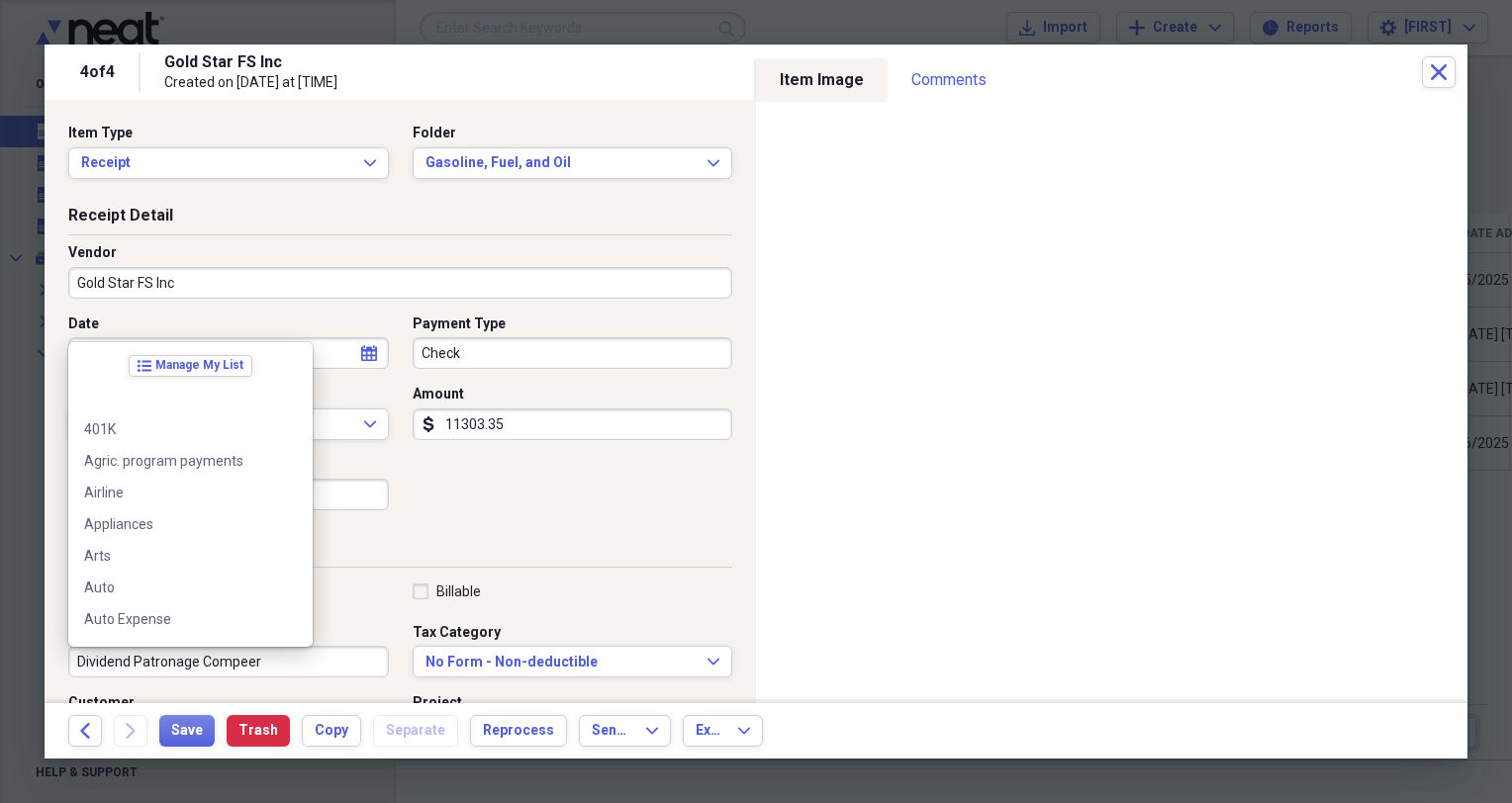 click on "Dividend Patronage Compeer" at bounding box center [229, 662] 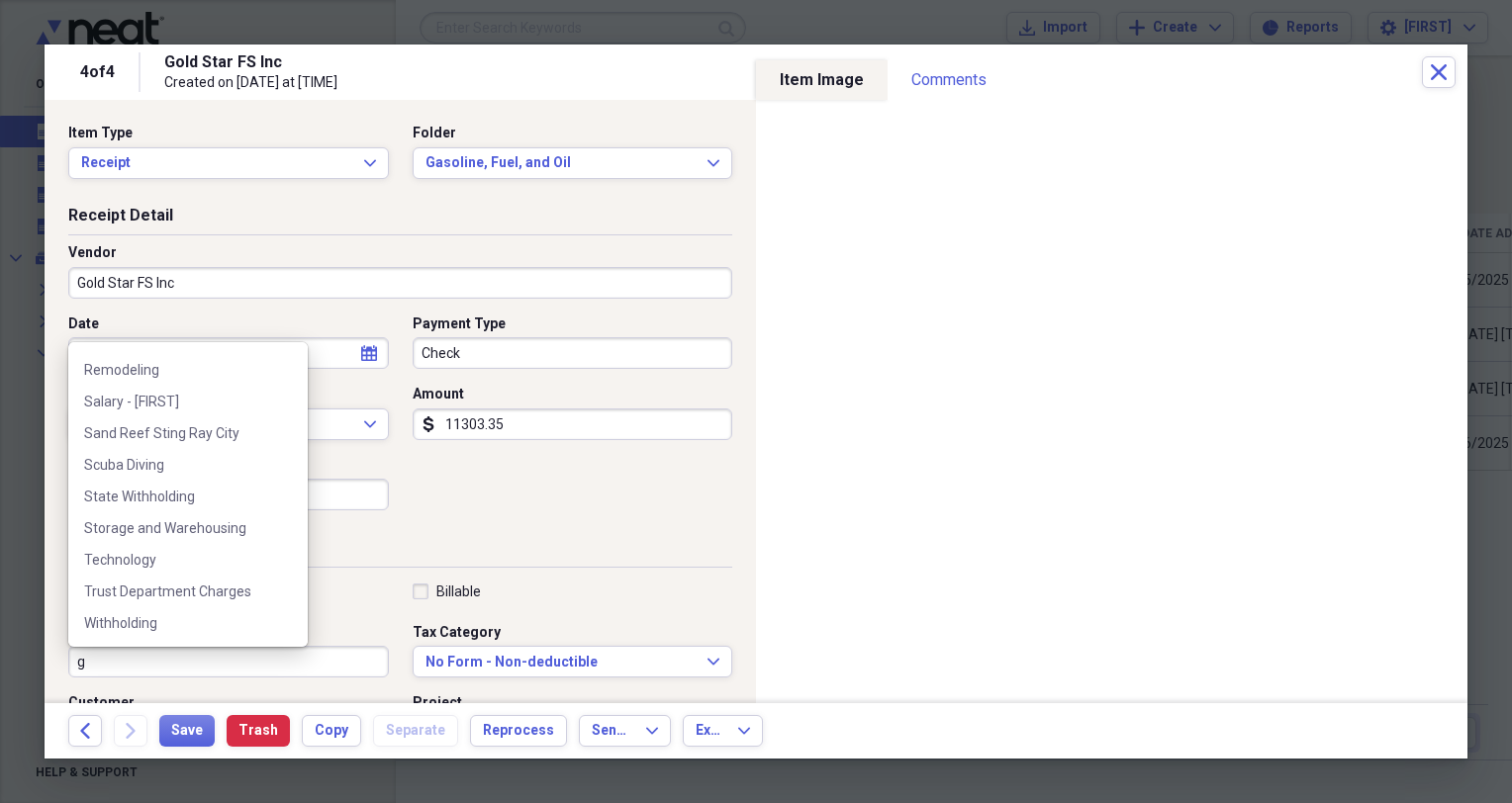 scroll, scrollTop: 0, scrollLeft: 0, axis: both 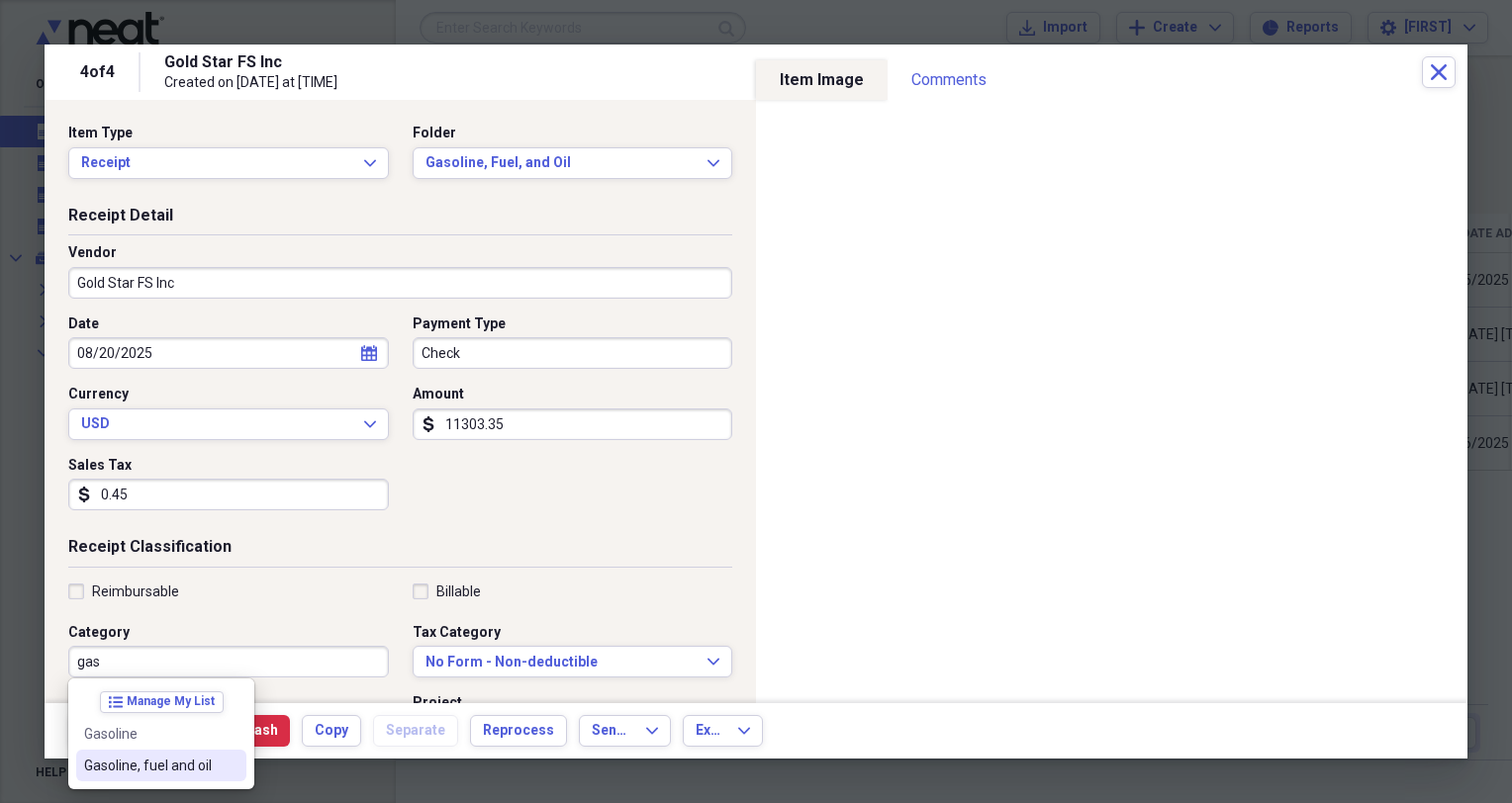 click on "Gasoline, fuel and oil" at bounding box center (149, 765) 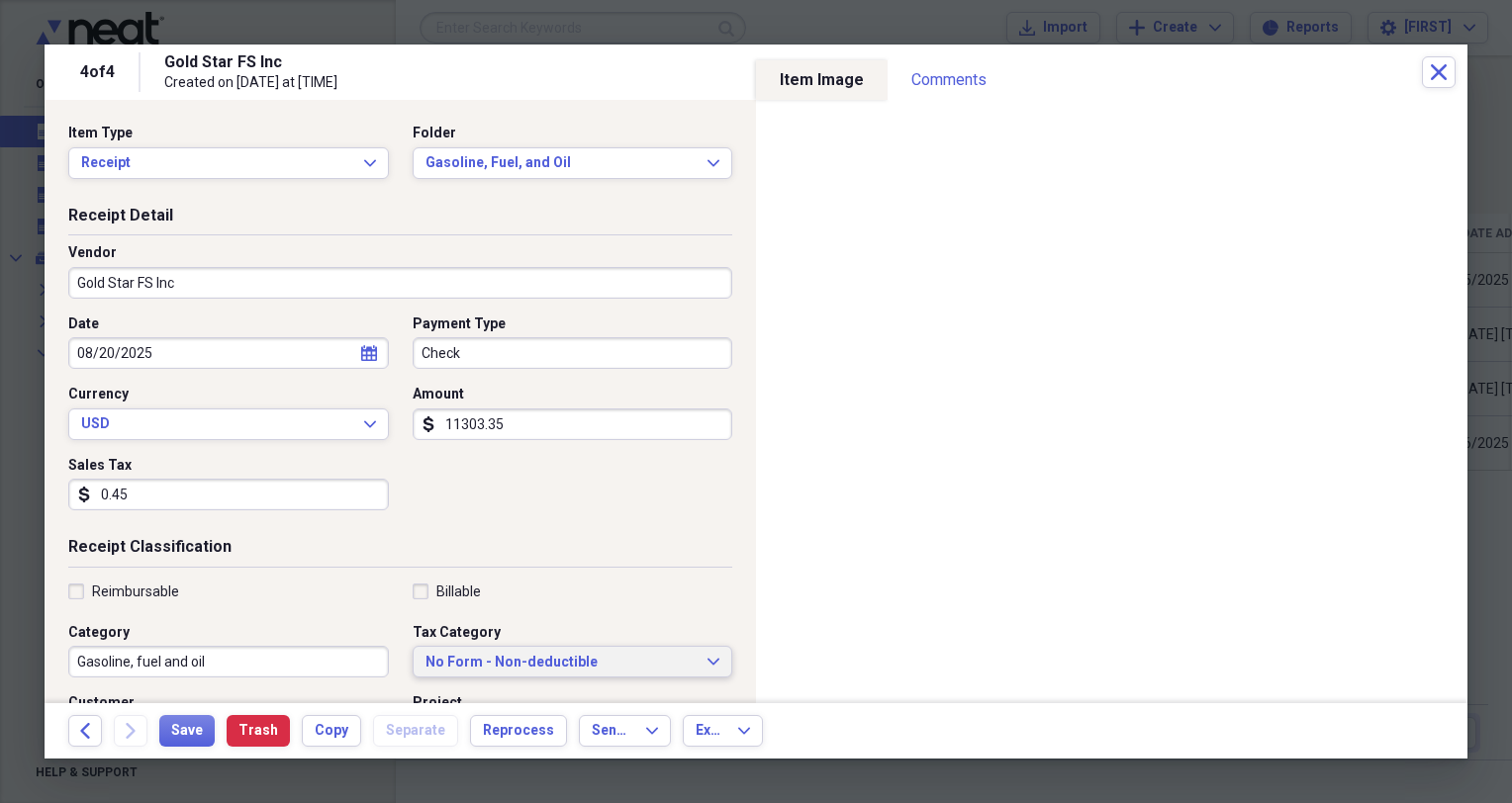 click on "No Form - Non-deductible Expand" at bounding box center [573, 662] 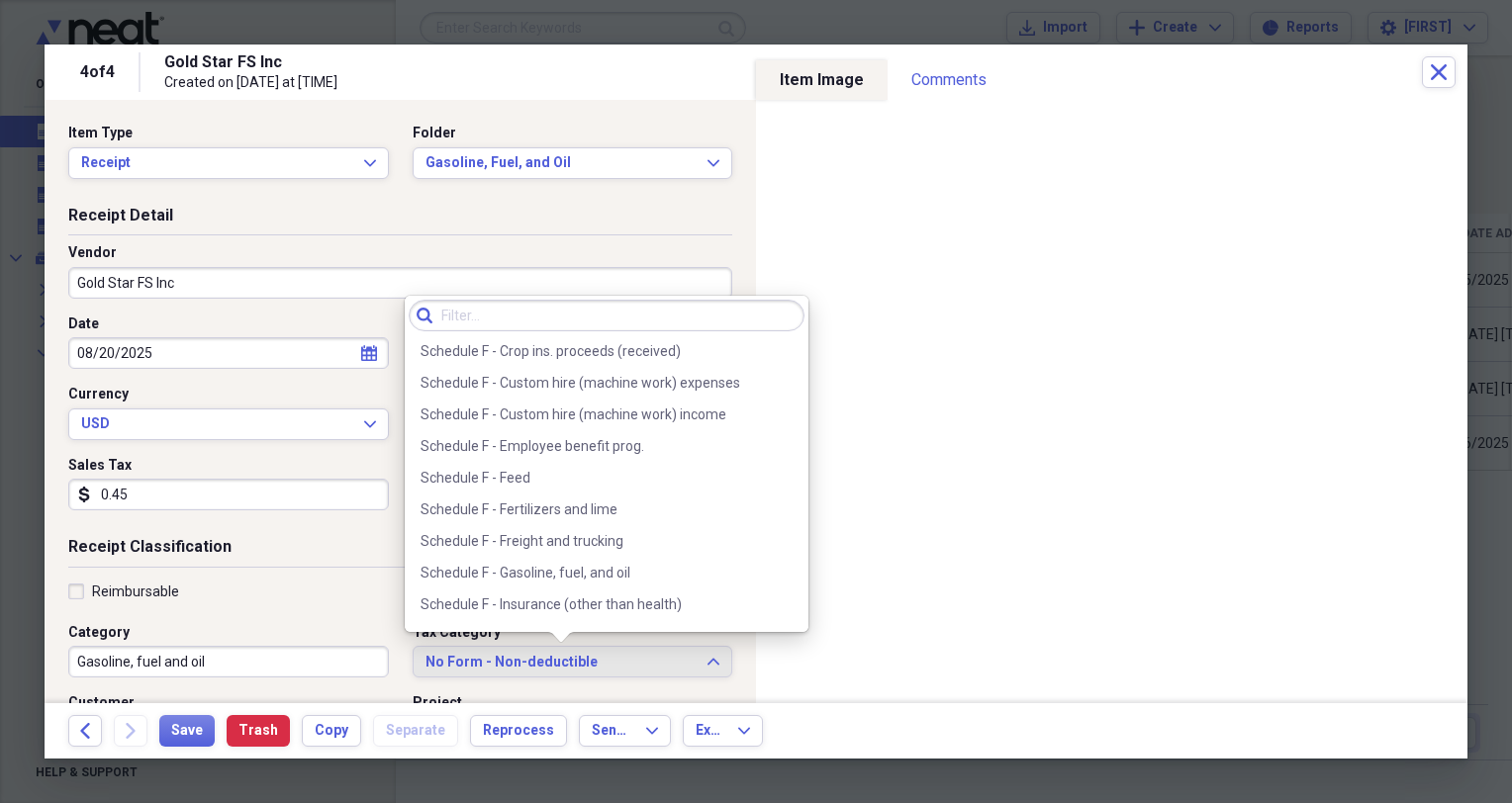 scroll, scrollTop: 5396, scrollLeft: 0, axis: vertical 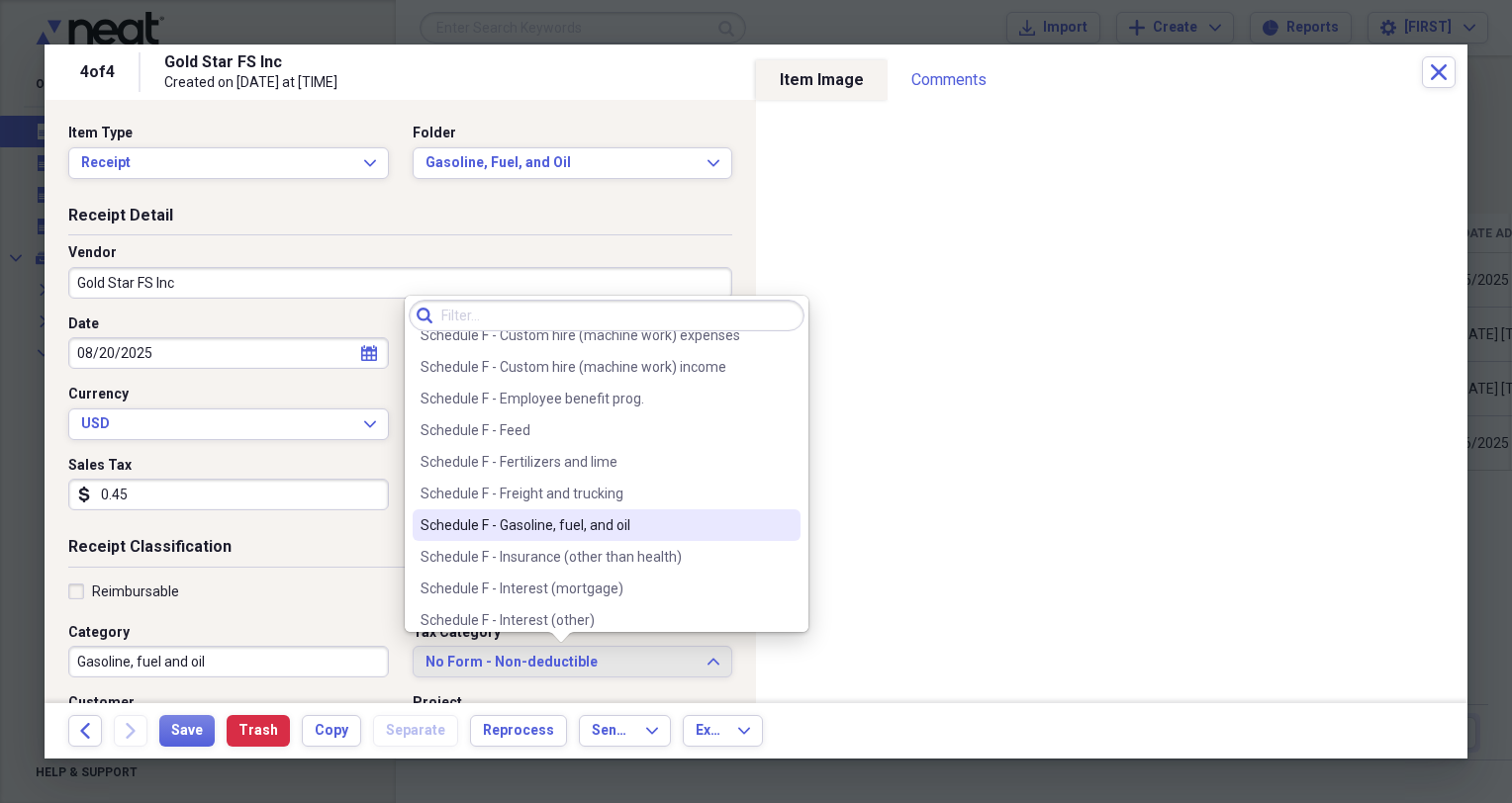 click on "Schedule F - Gasoline, fuel, and oil" at bounding box center [595, 525] 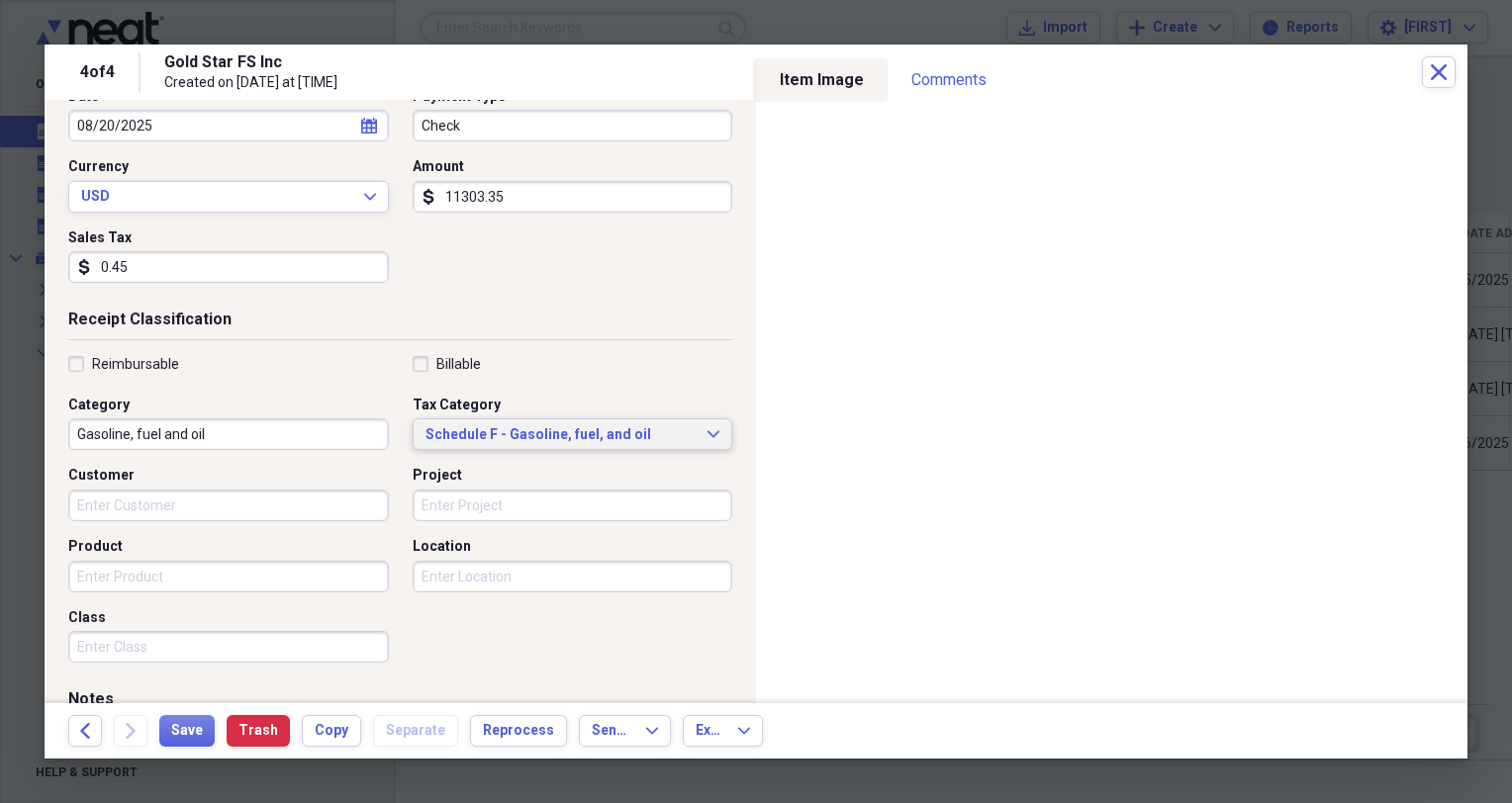 scroll, scrollTop: 242, scrollLeft: 0, axis: vertical 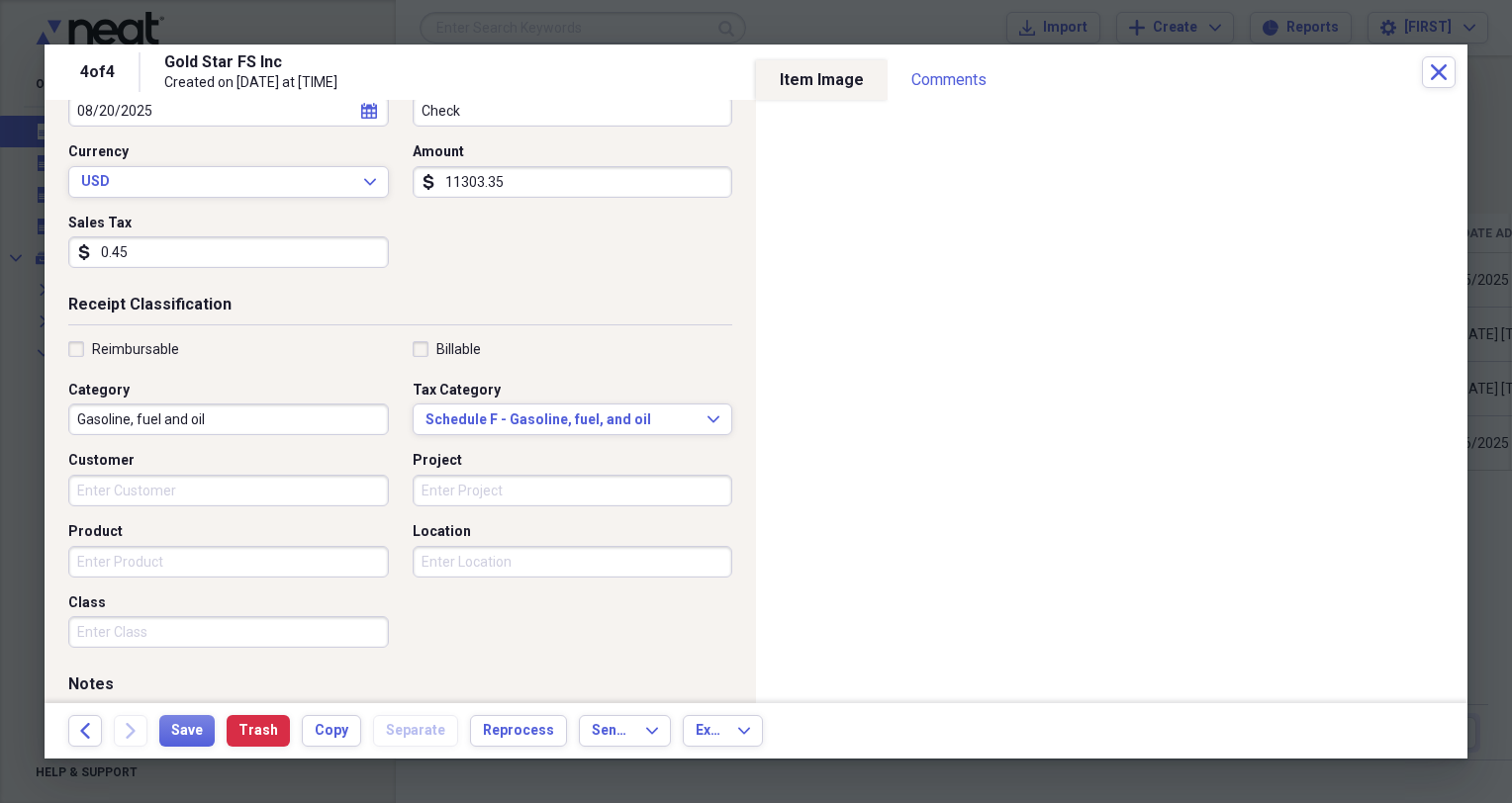 click on "Project" at bounding box center (573, 491) 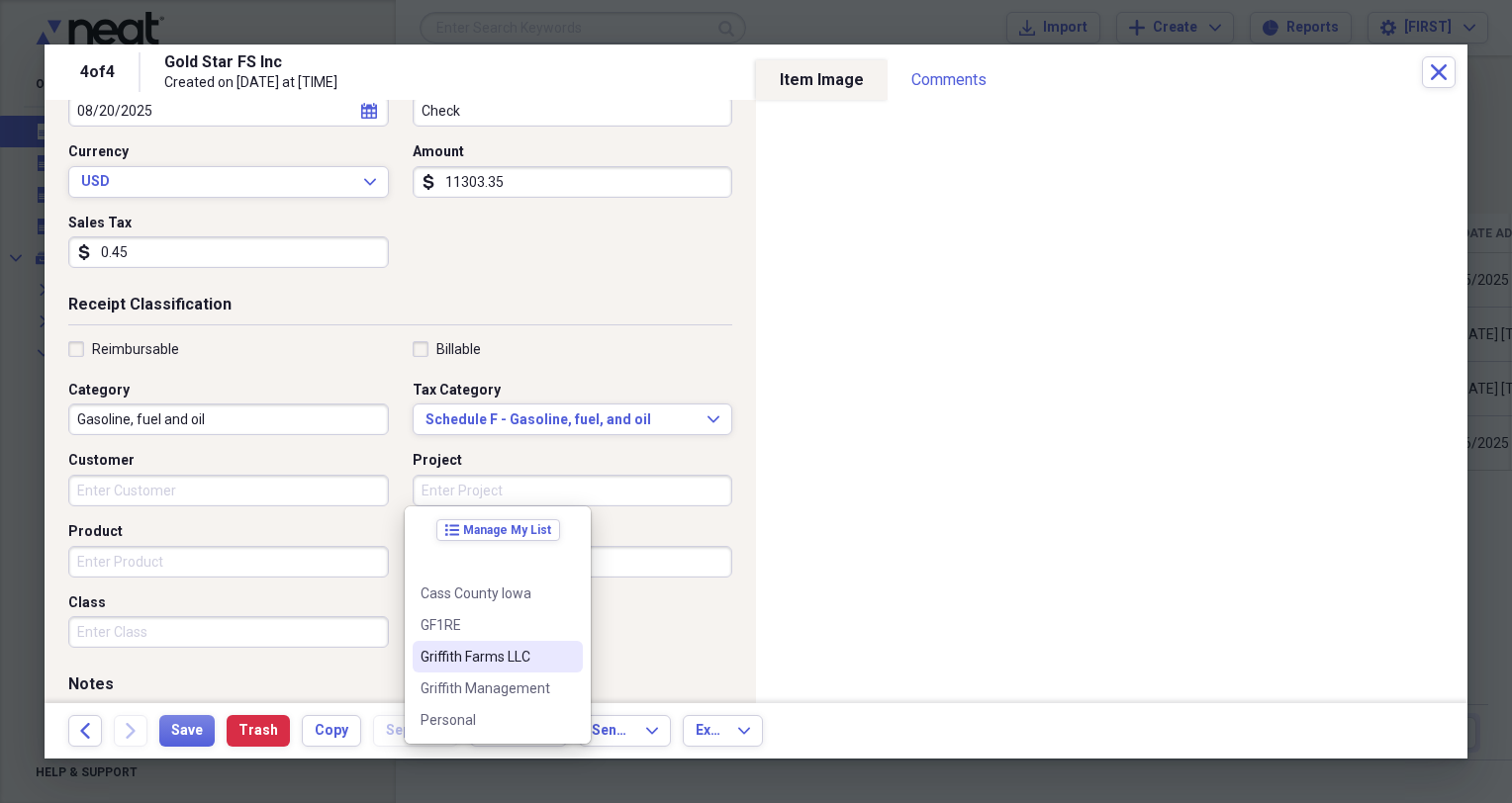 click on "Griffith Farms LLC" at bounding box center (486, 657) 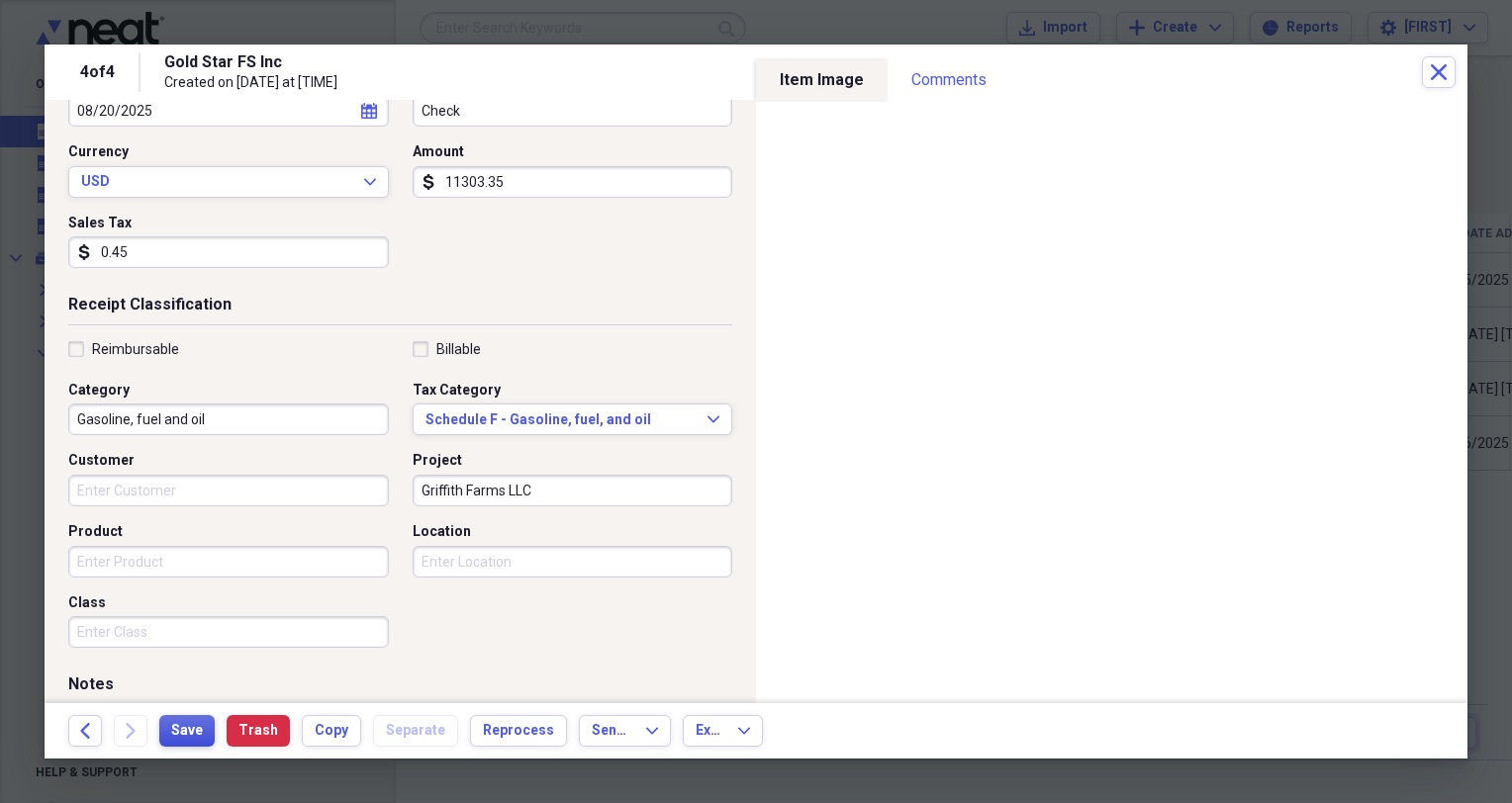 click on "Save" at bounding box center (187, 731) 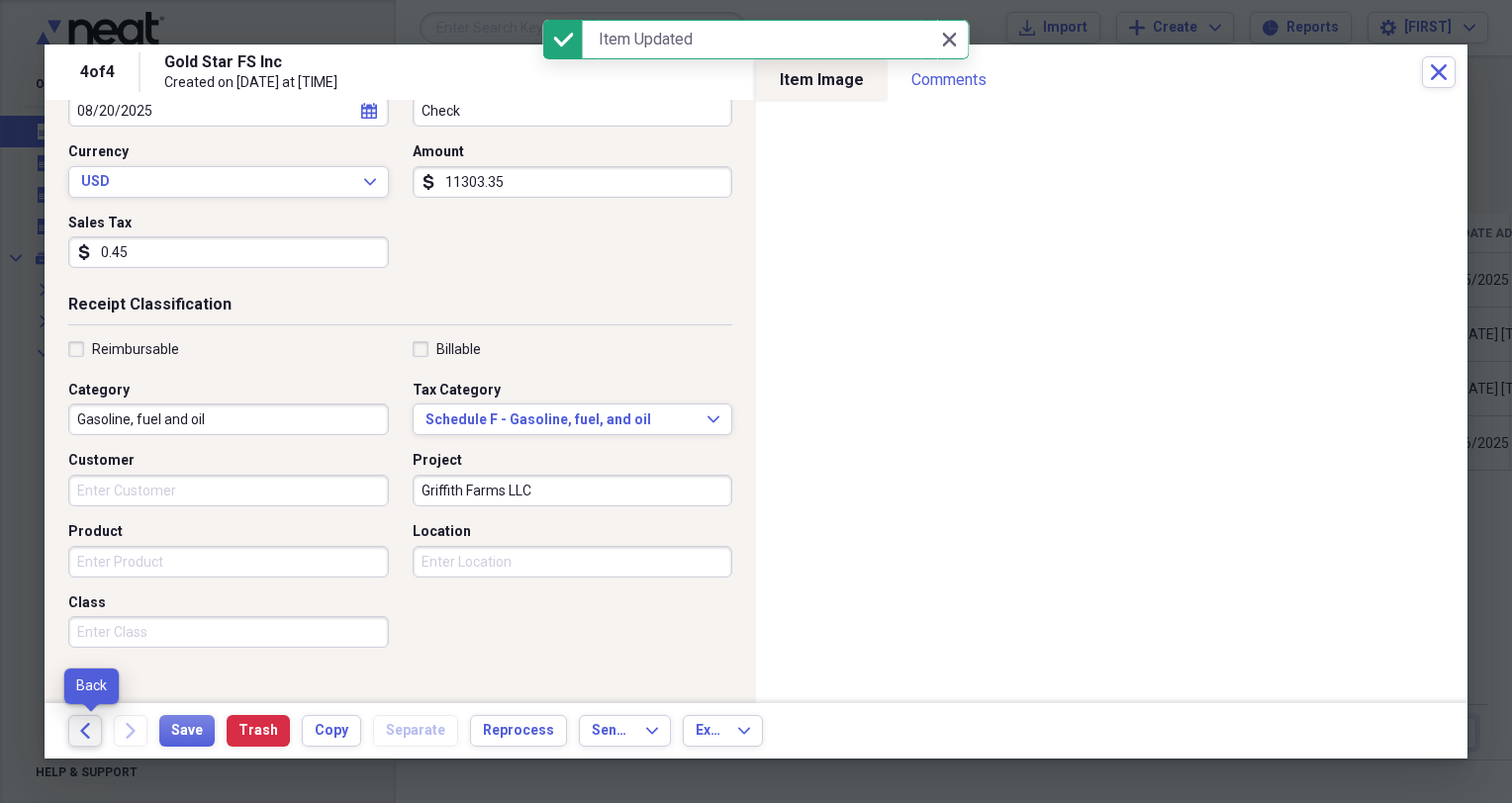 click on "Back" 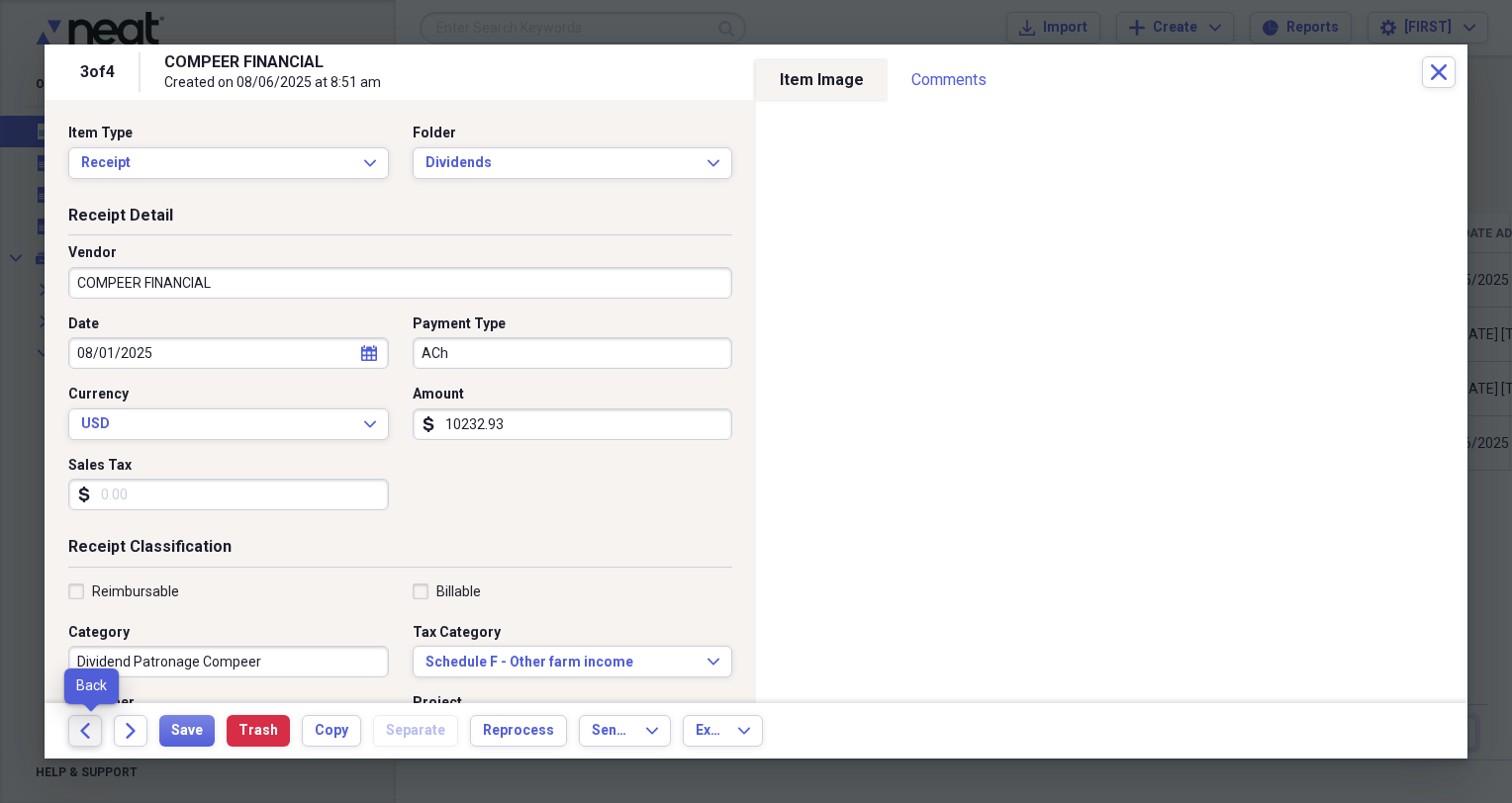 click on "Back" 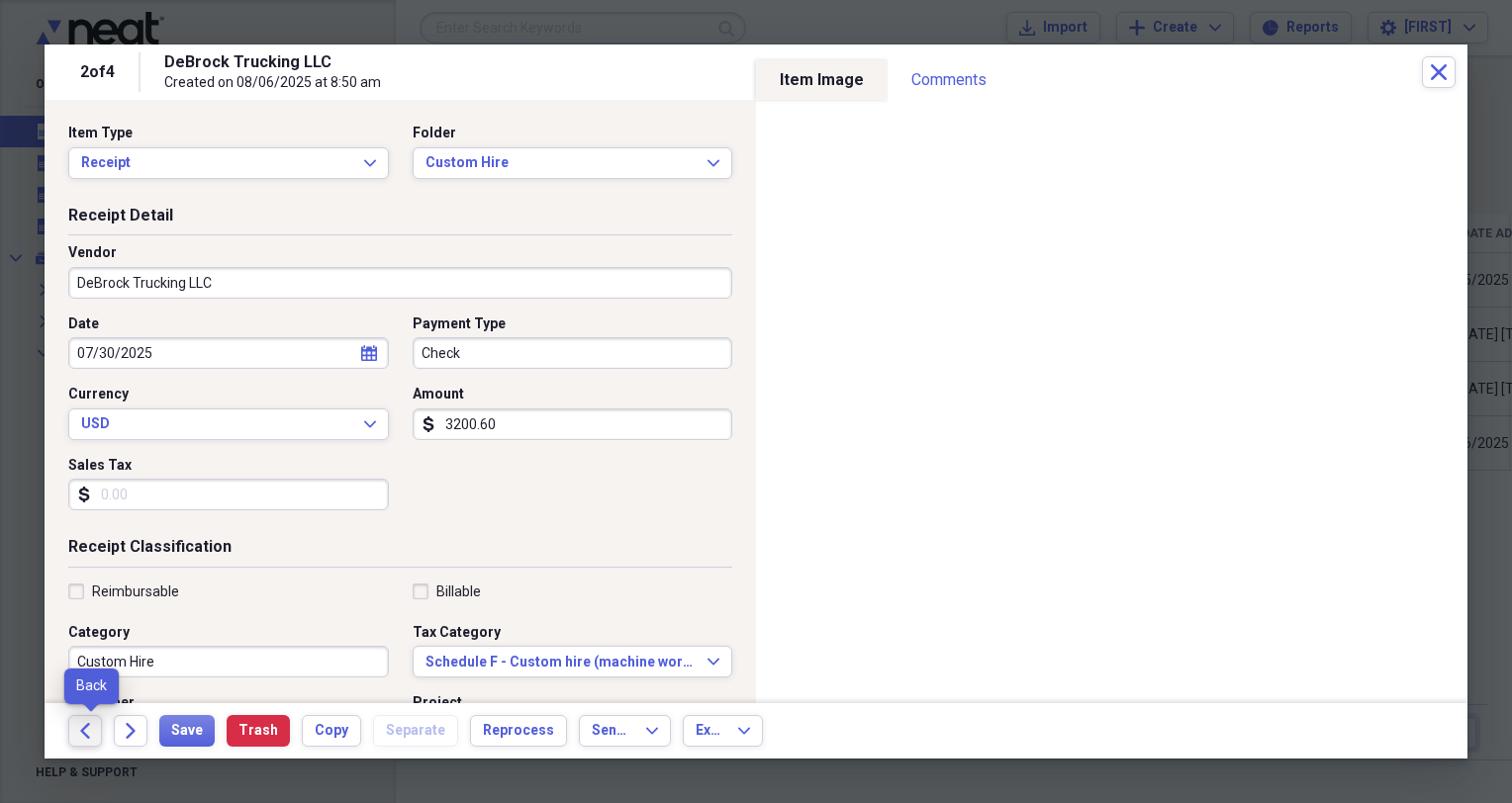 click on "Back" 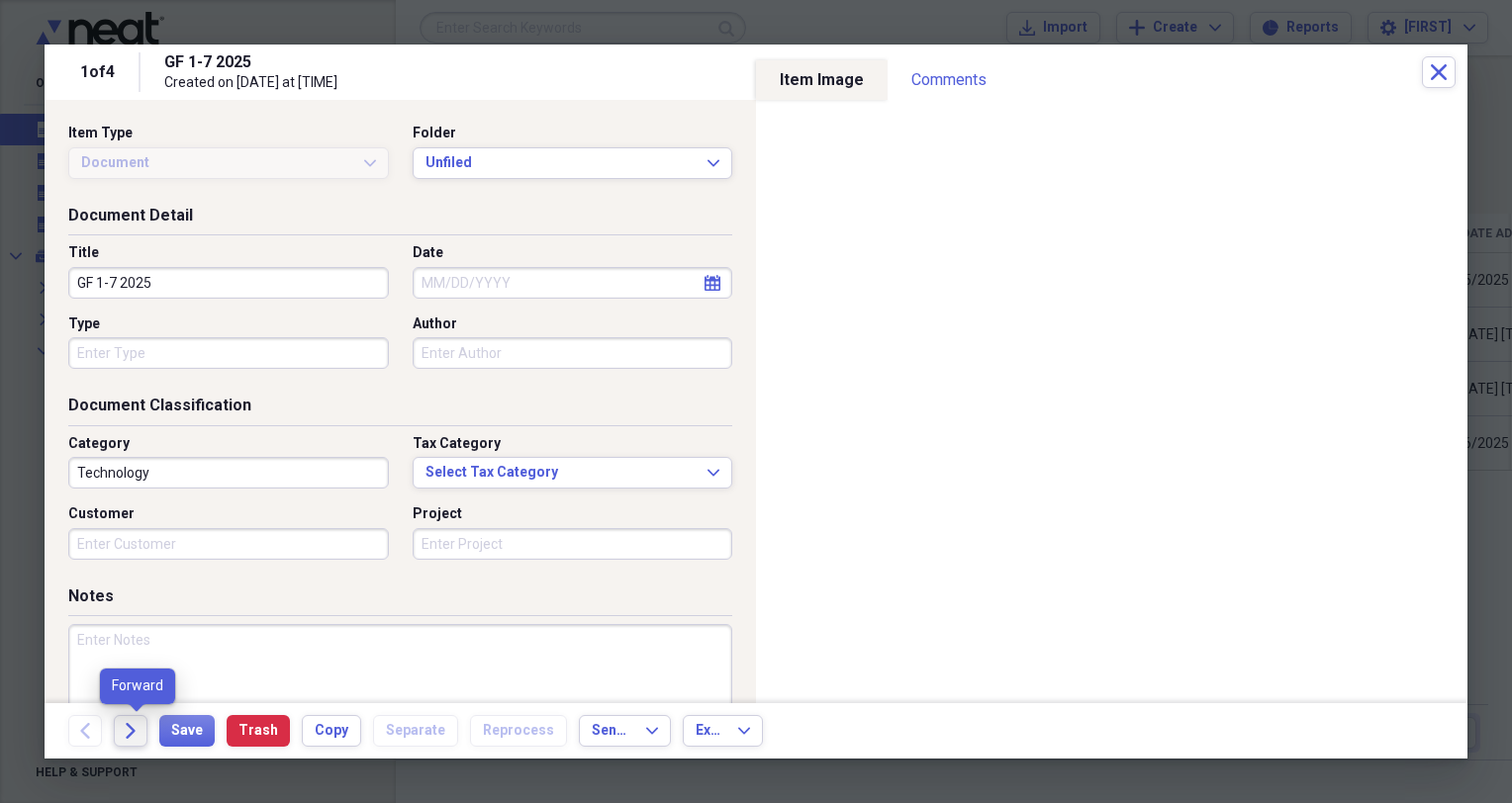 click on "Forward" 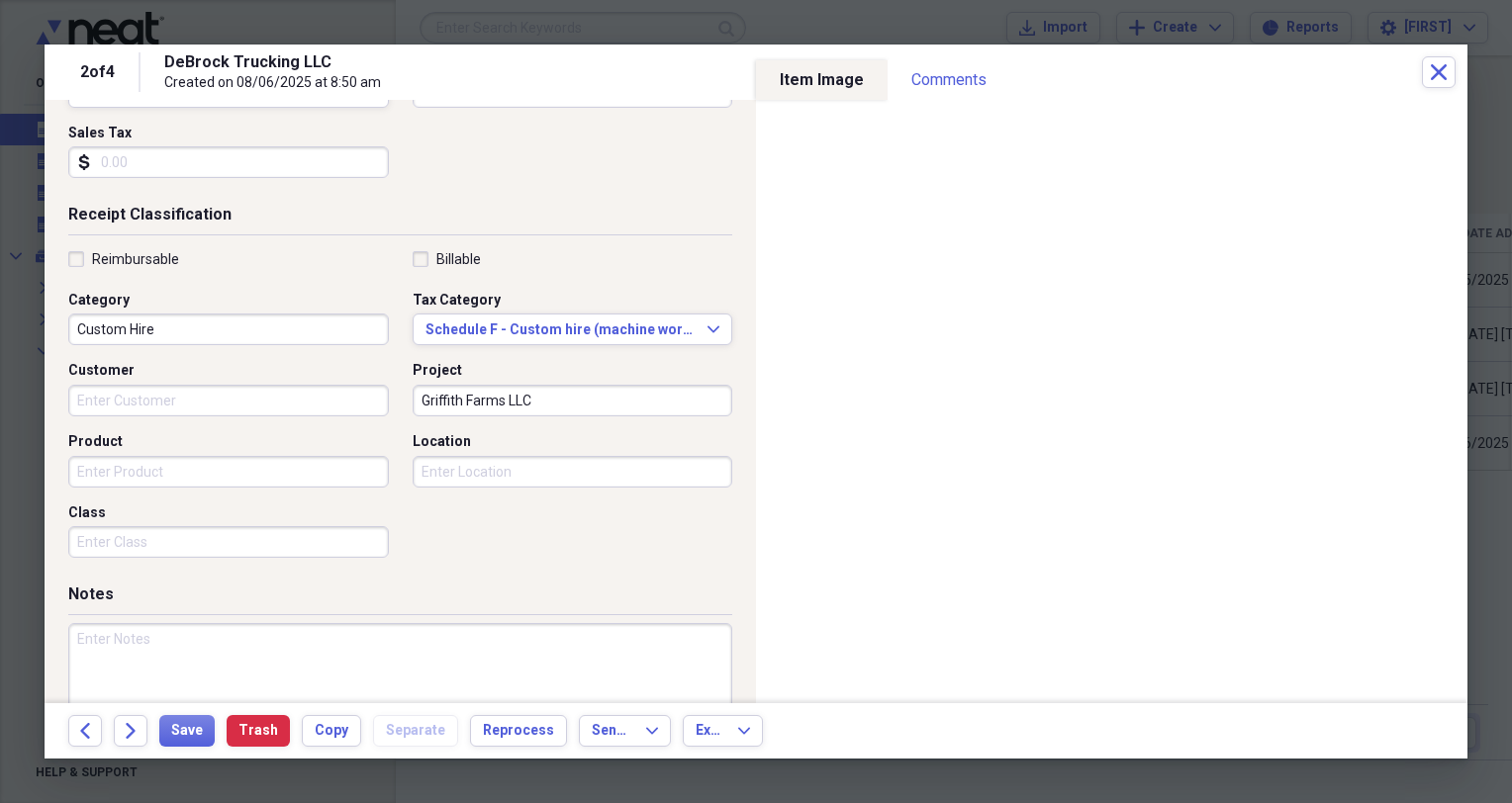 scroll, scrollTop: 405, scrollLeft: 0, axis: vertical 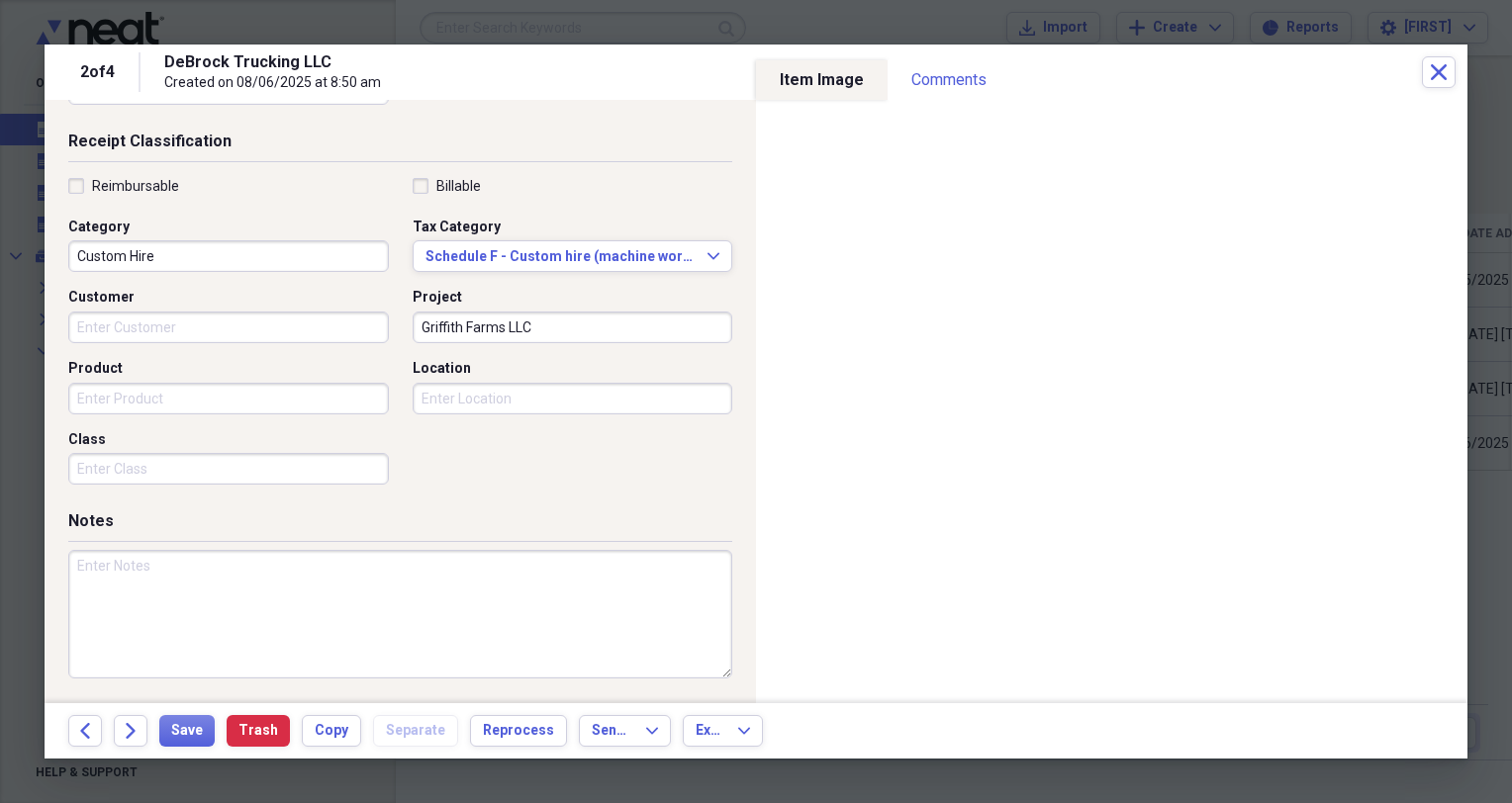 click at bounding box center (400, 614) 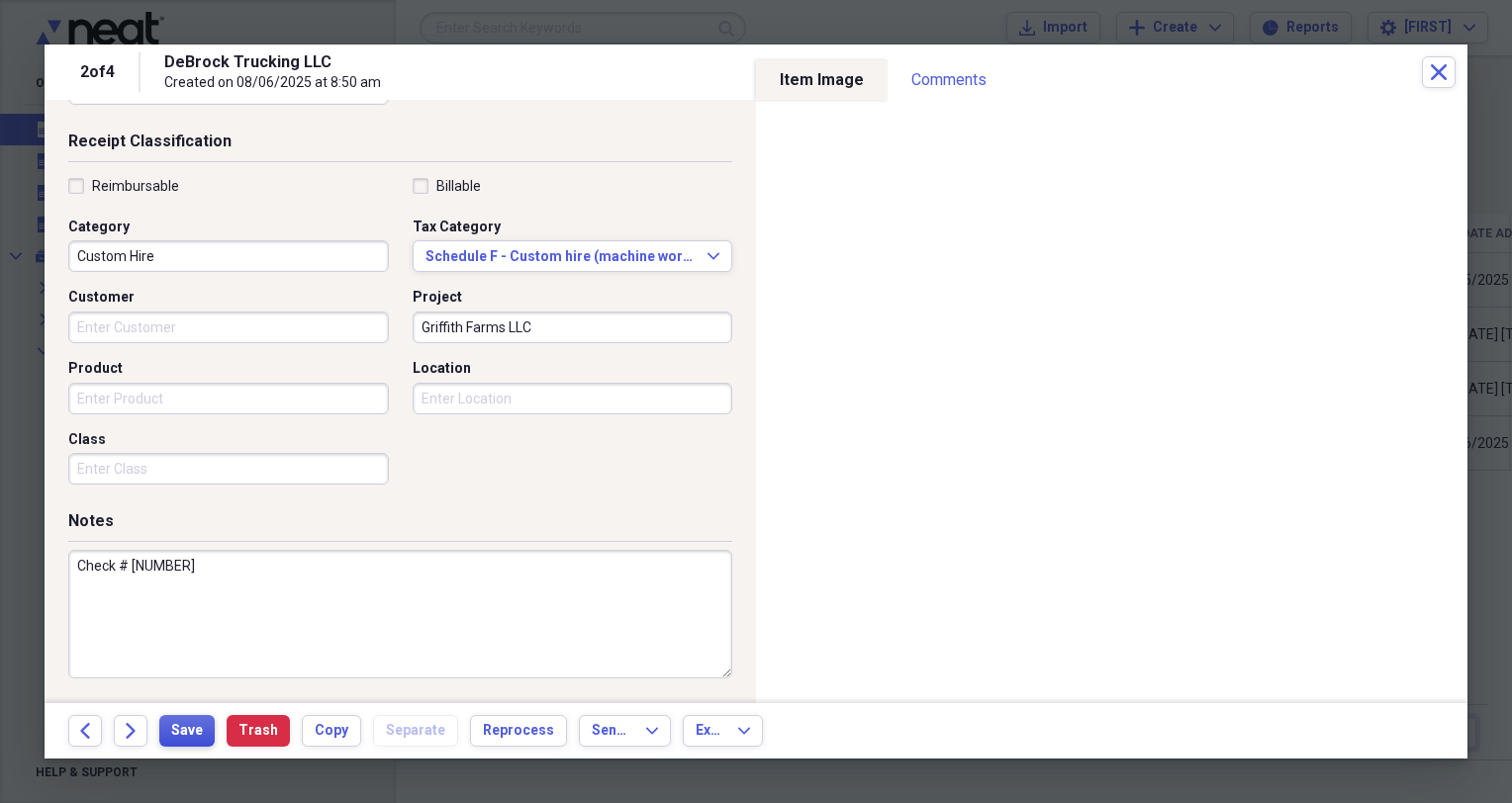 type on "Check # 12141" 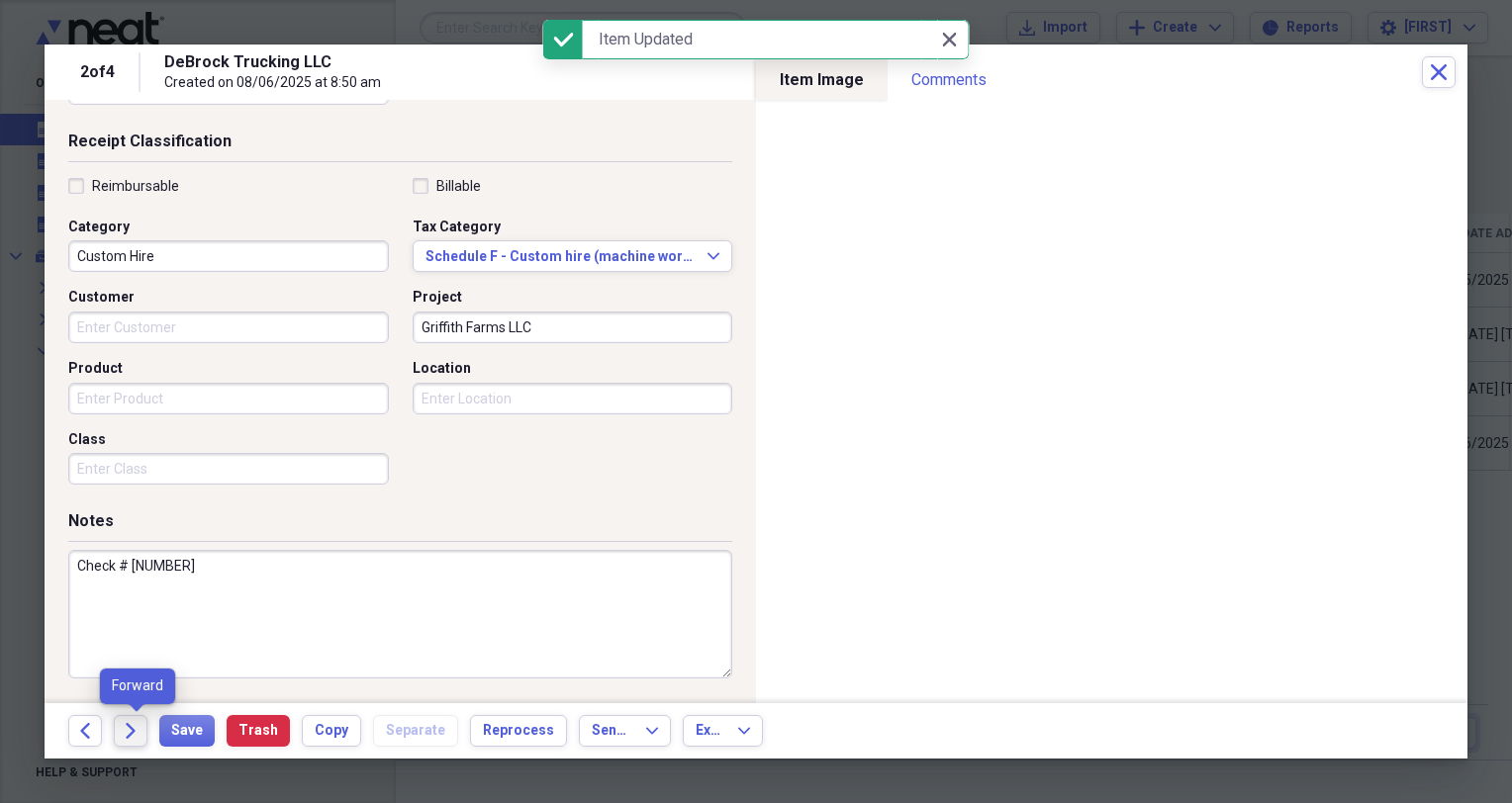 click on "Forward" 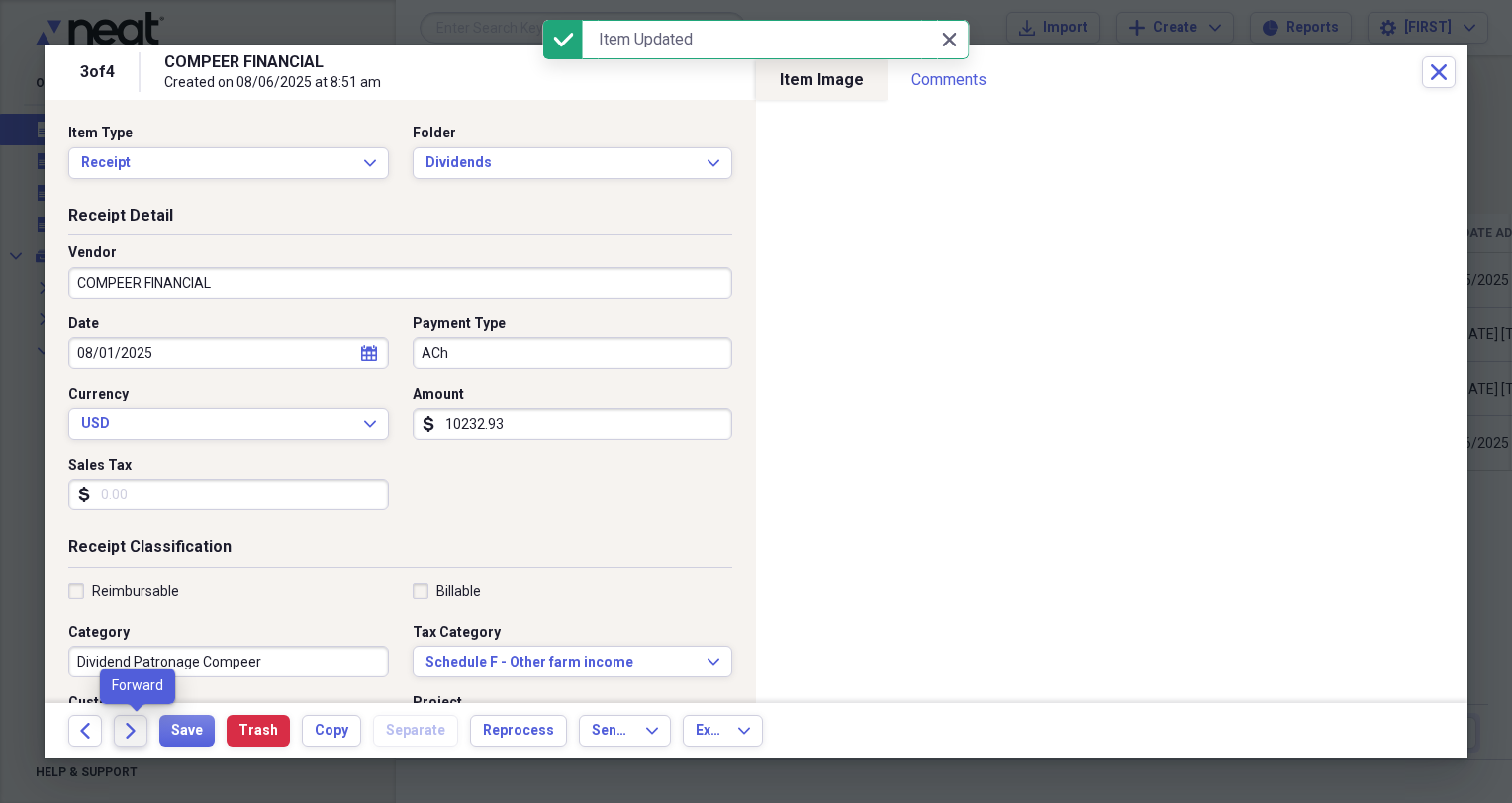 click 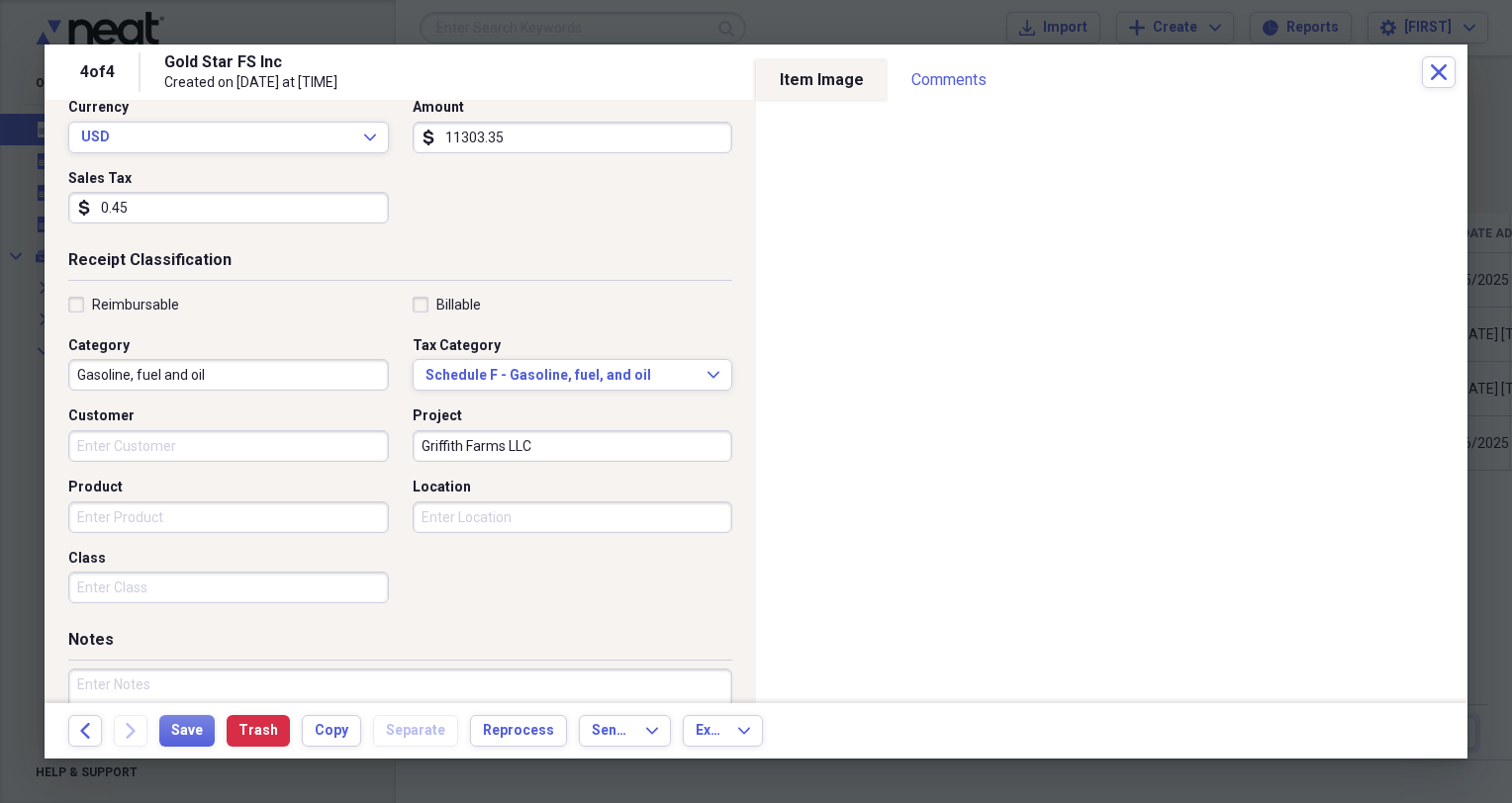 scroll, scrollTop: 290, scrollLeft: 0, axis: vertical 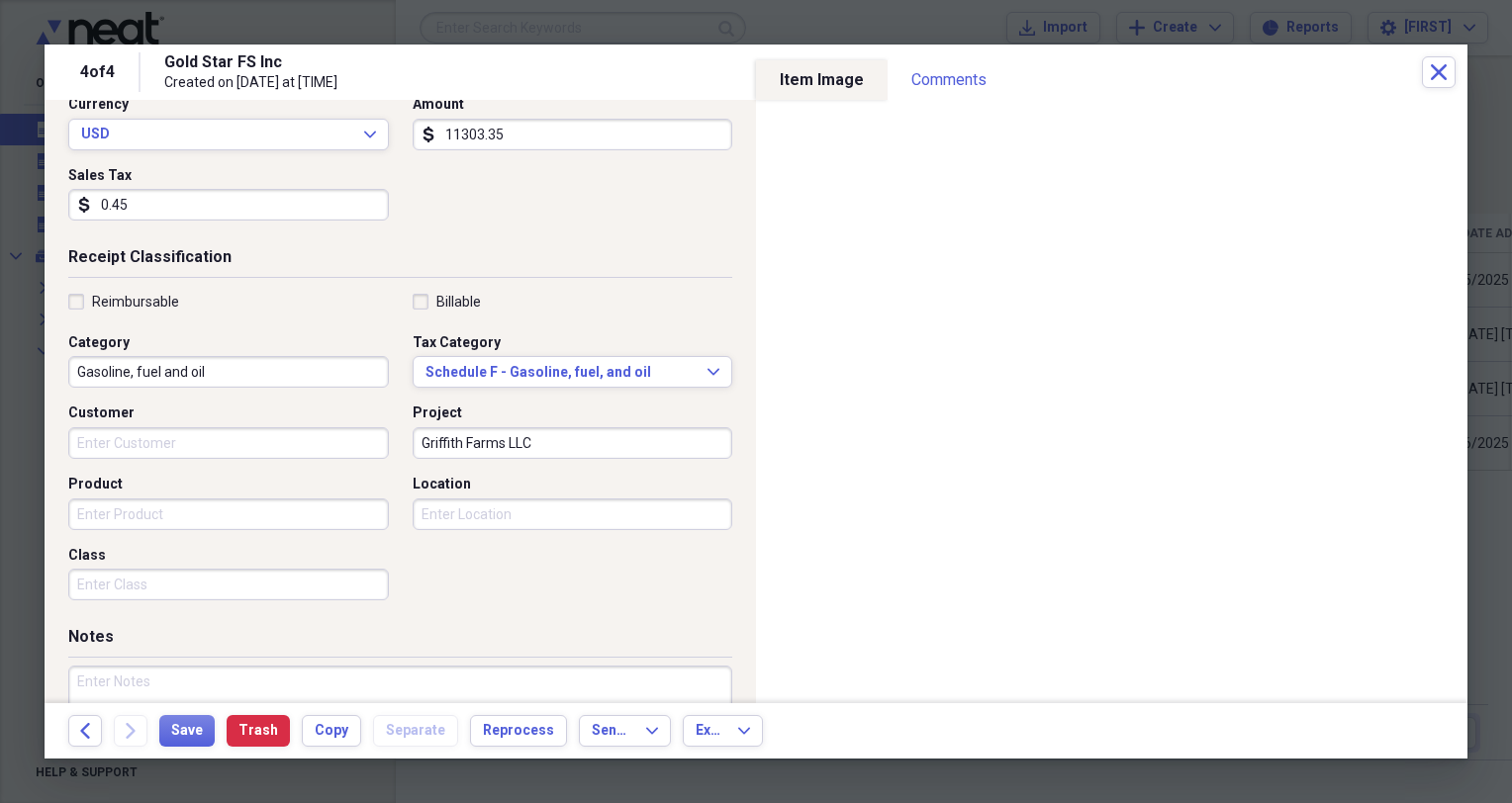 drag, startPoint x: 258, startPoint y: 677, endPoint x: 279, endPoint y: 675, distance: 21.095023 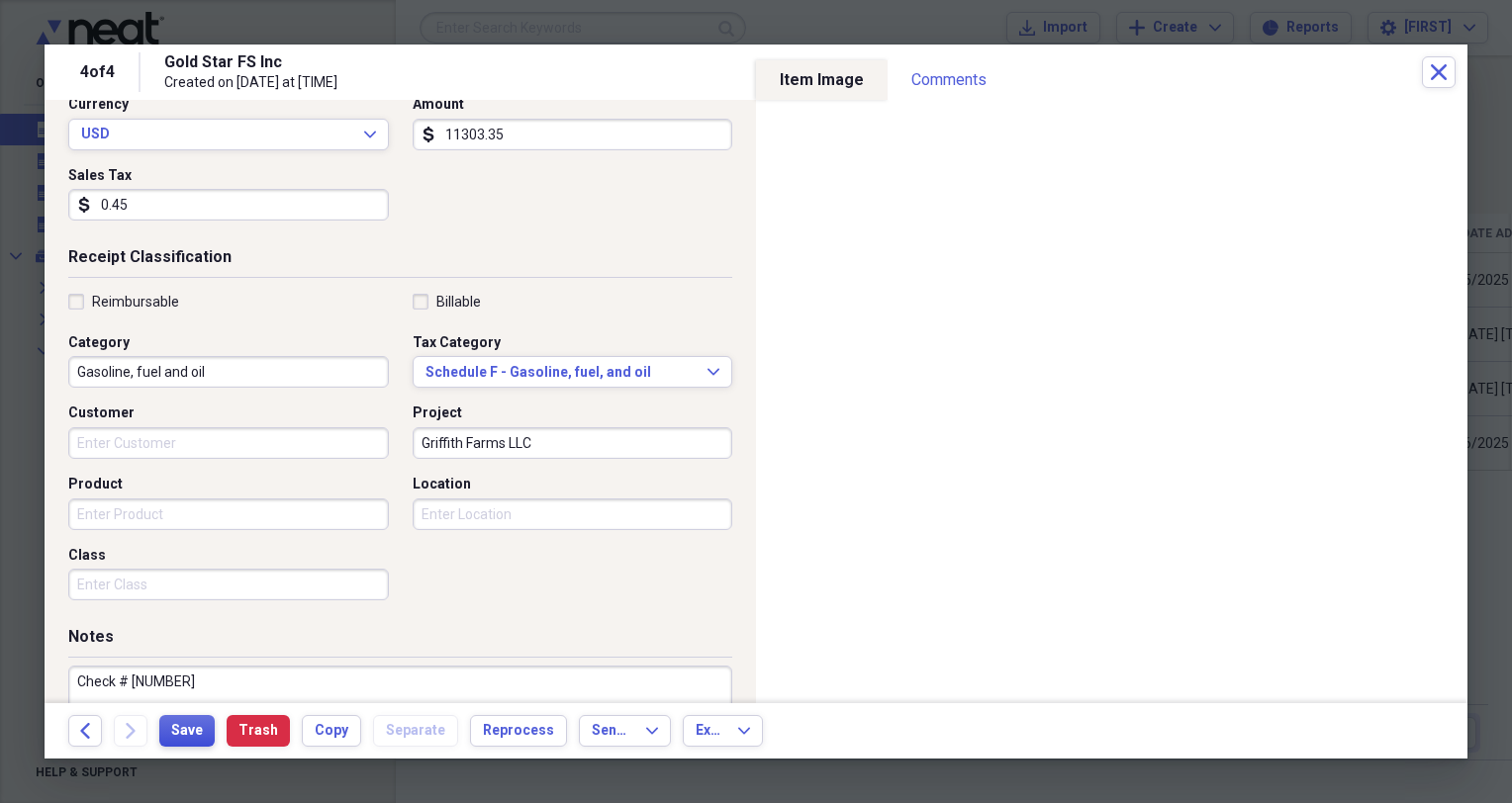 type on "Check # 12142" 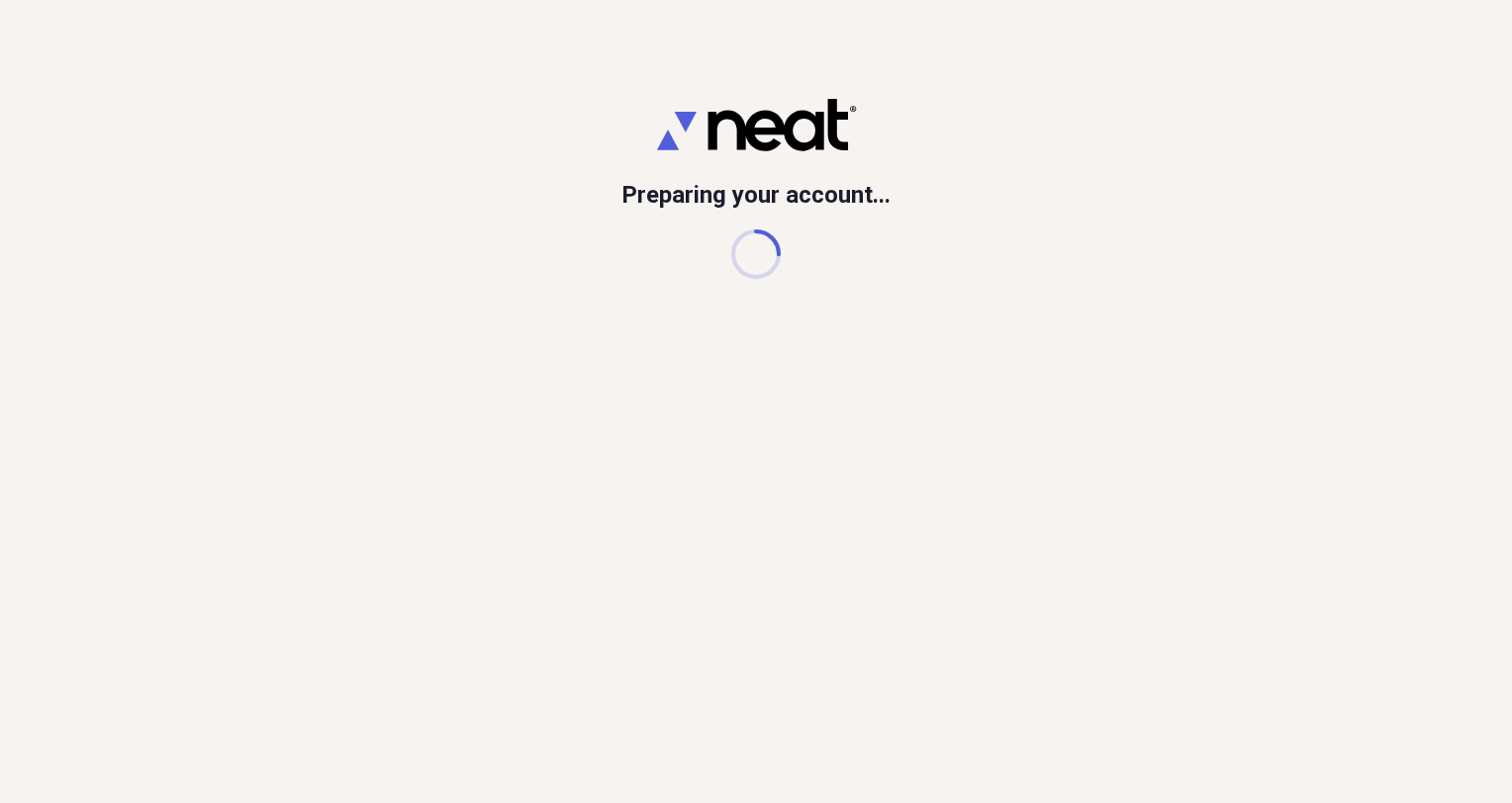 scroll, scrollTop: 0, scrollLeft: 0, axis: both 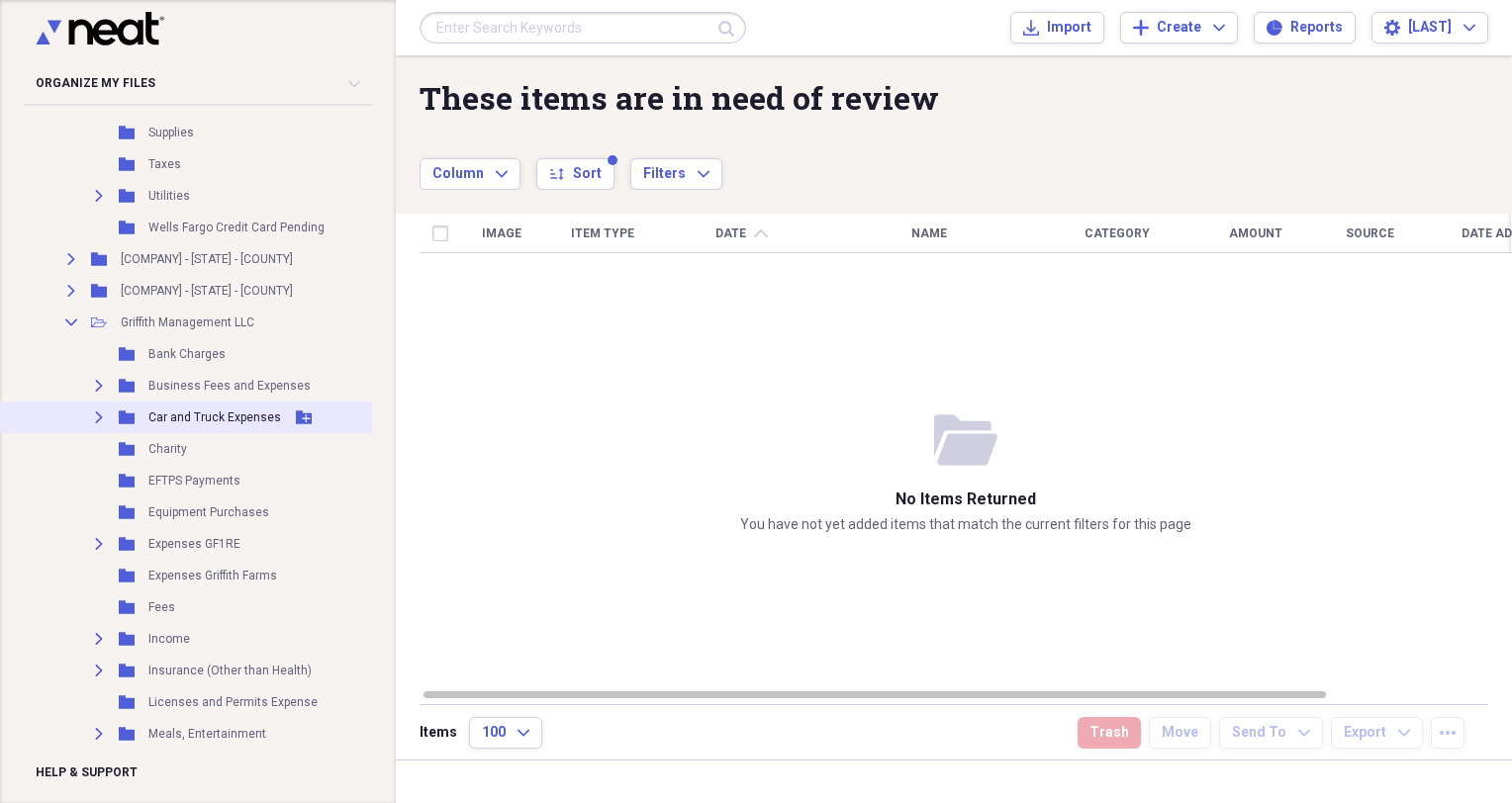 click on "Car and Truck Expenses" at bounding box center [215, 417] 